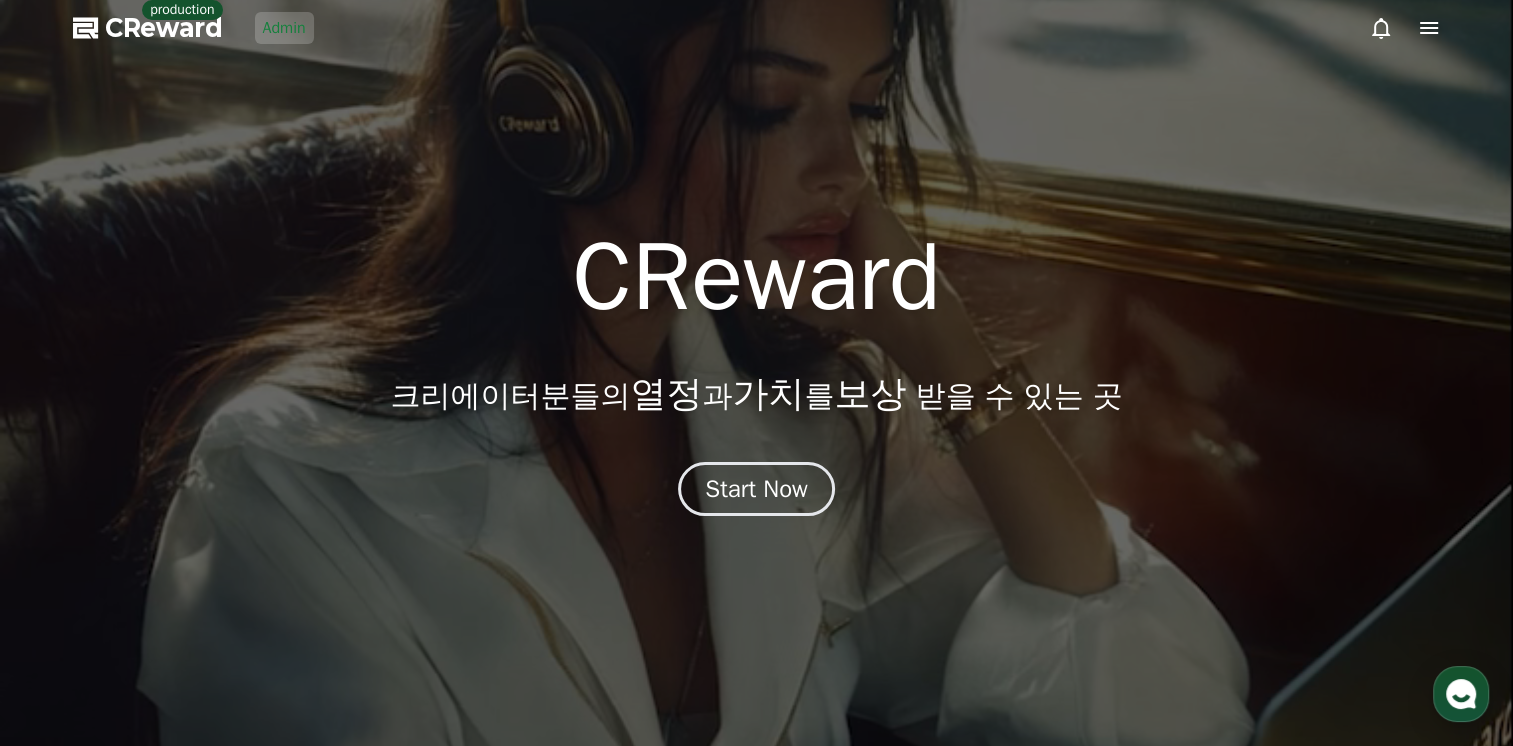 scroll, scrollTop: 0, scrollLeft: 0, axis: both 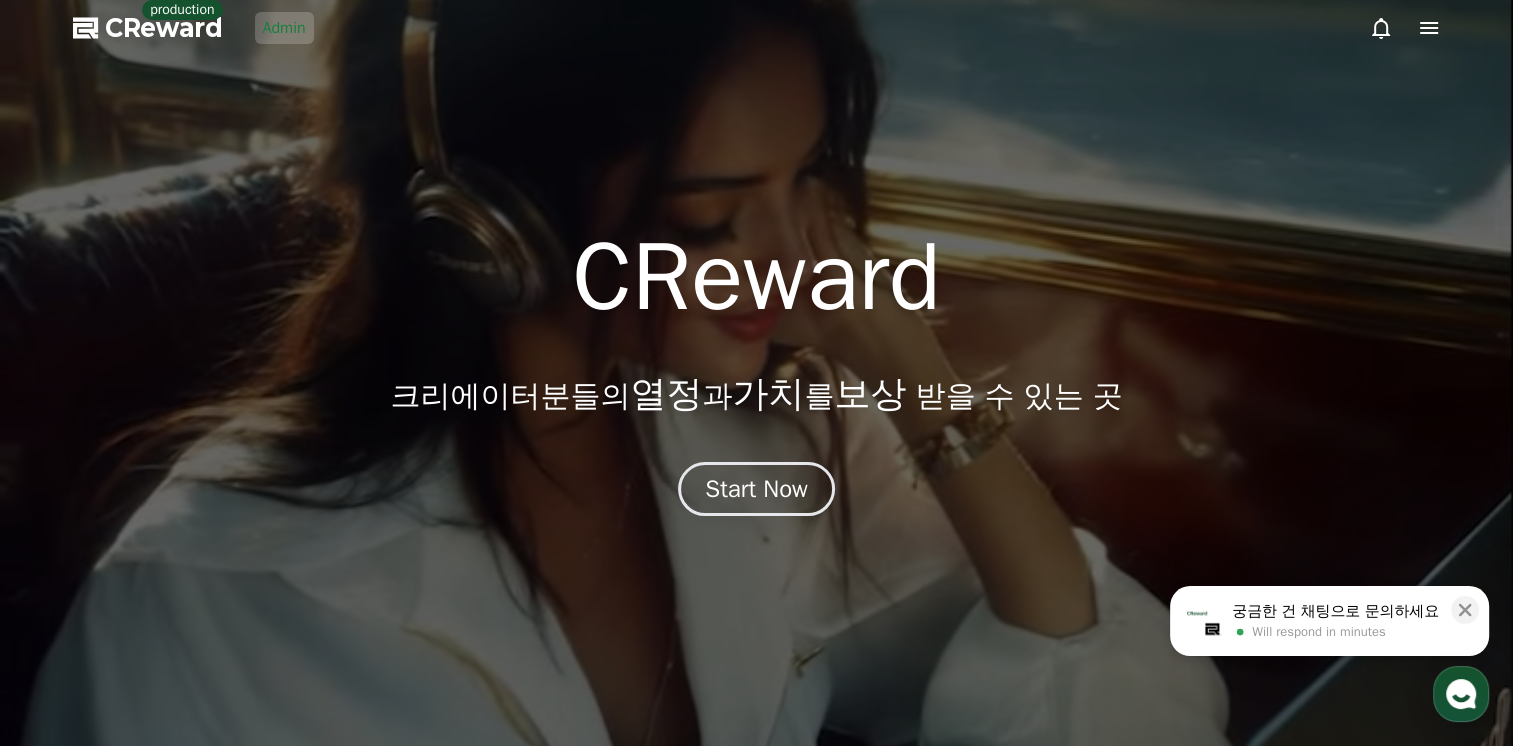 click on "Admin" at bounding box center (284, 28) 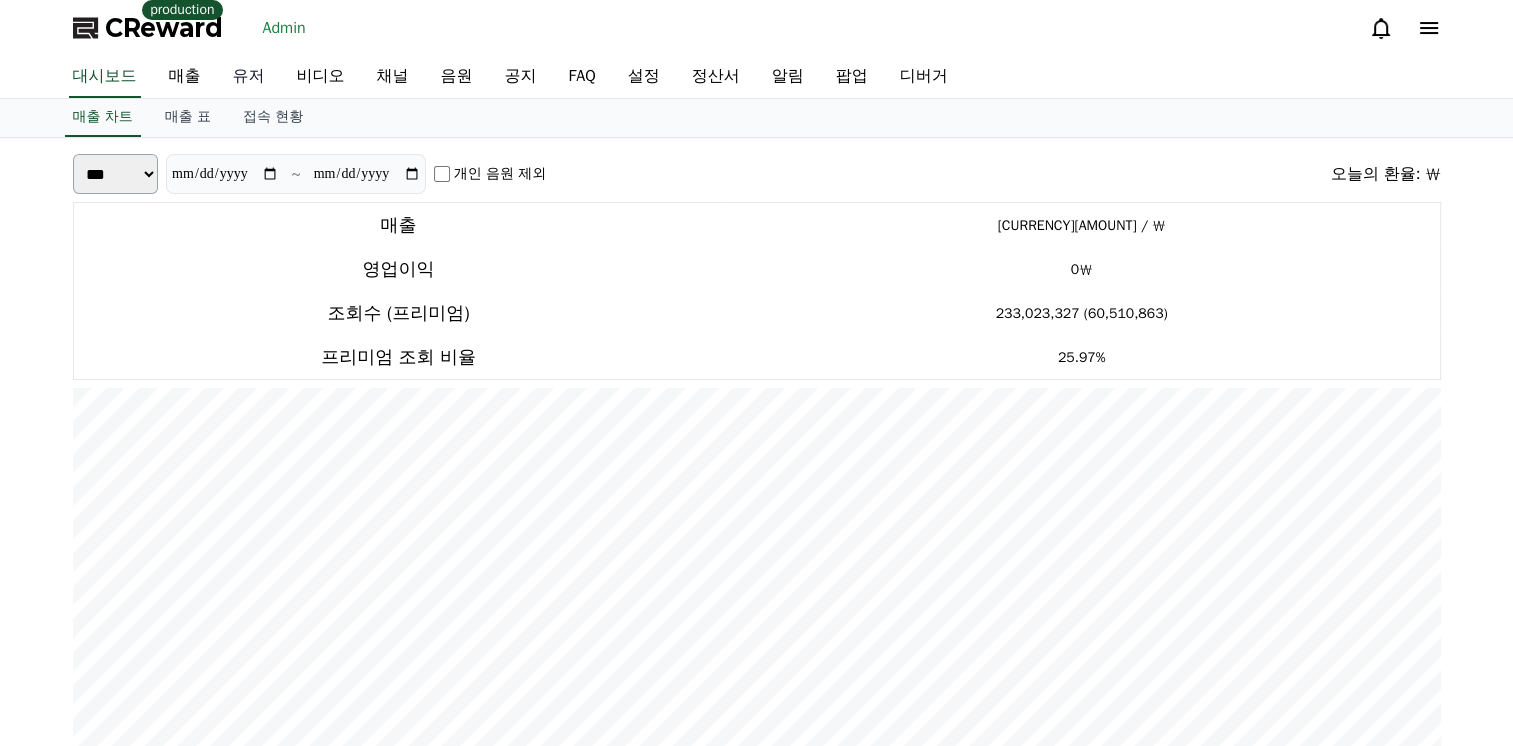 click on "유저" at bounding box center (249, 77) 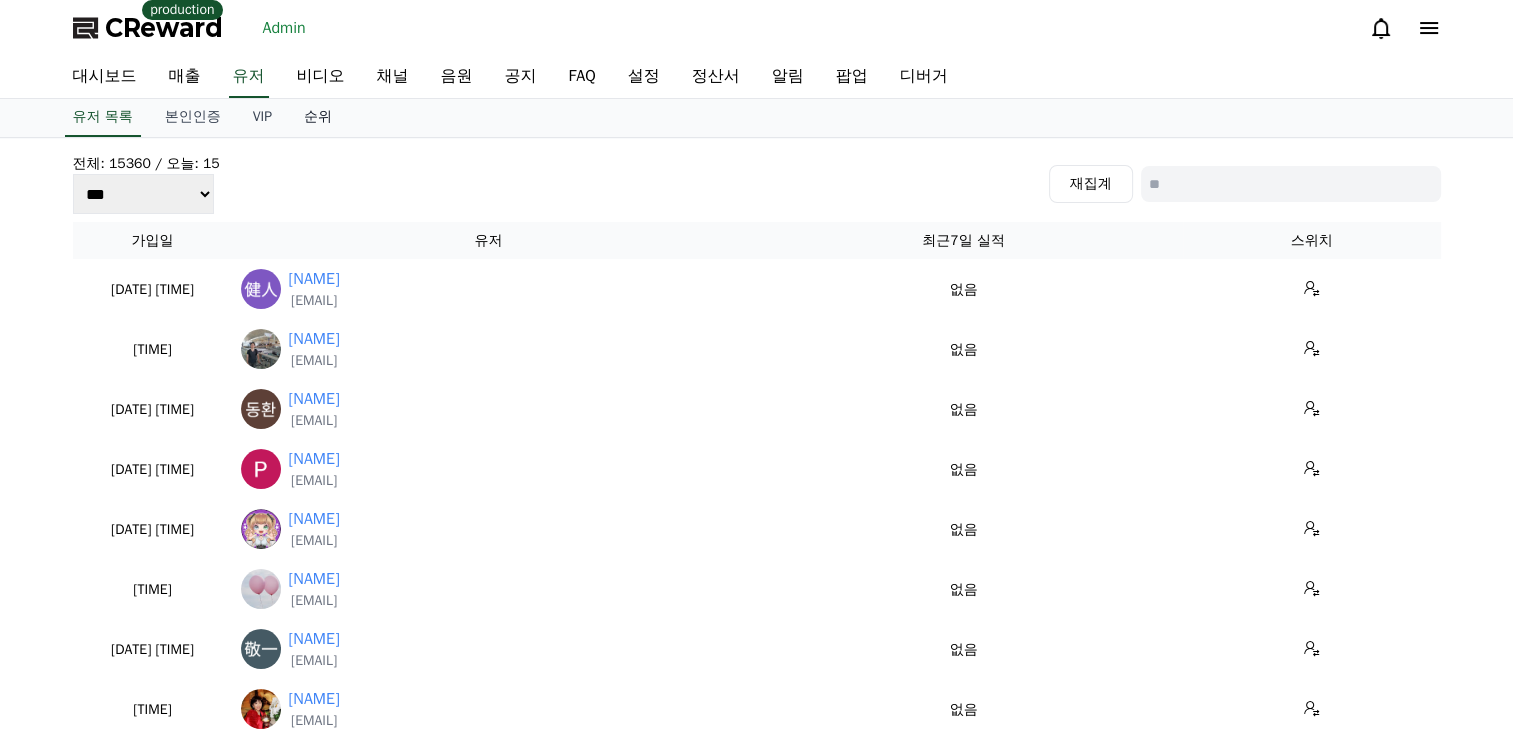 drag, startPoint x: 352, startPoint y: 104, endPoint x: 328, endPoint y: 118, distance: 27.784887 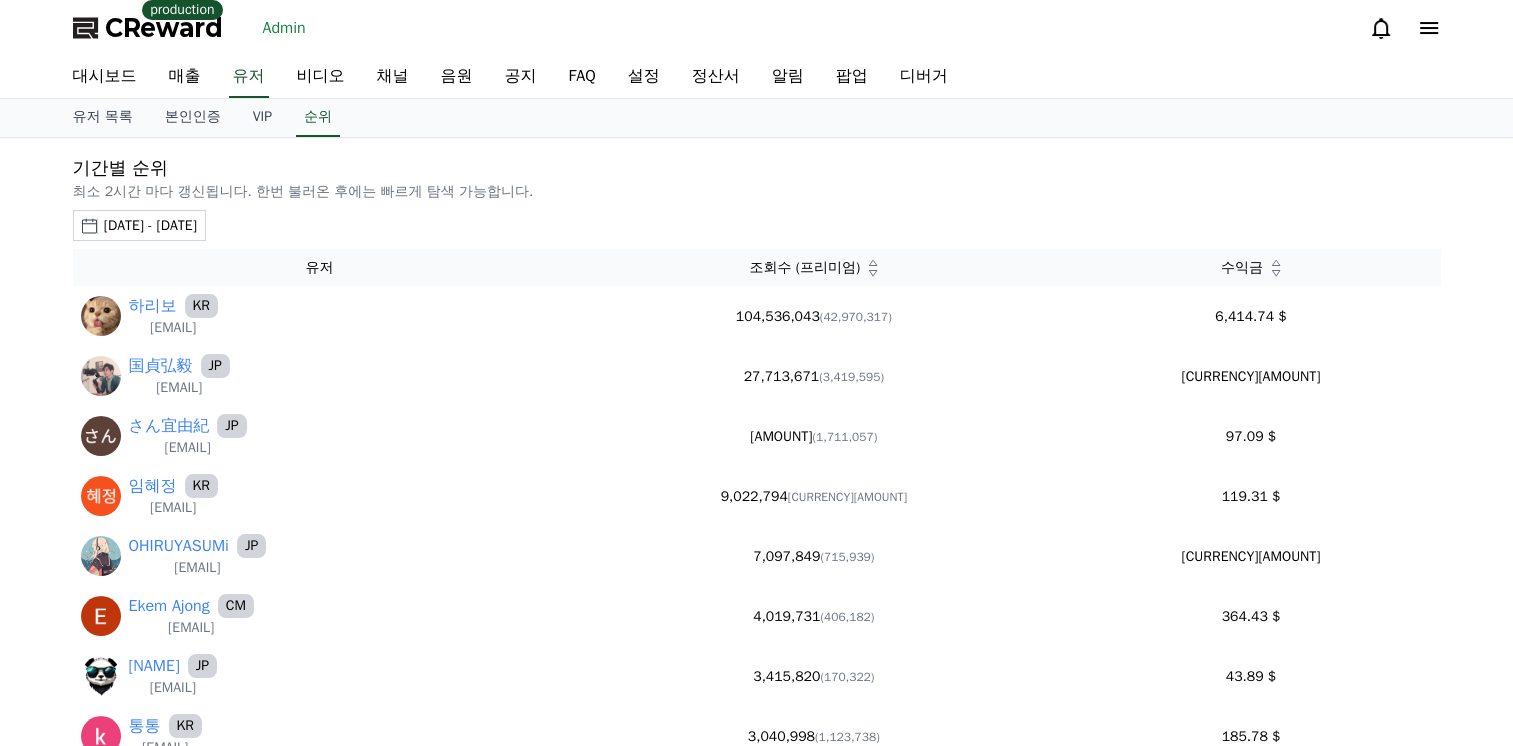 click on "2025-06-28 - 2025-07-28" at bounding box center [150, 225] 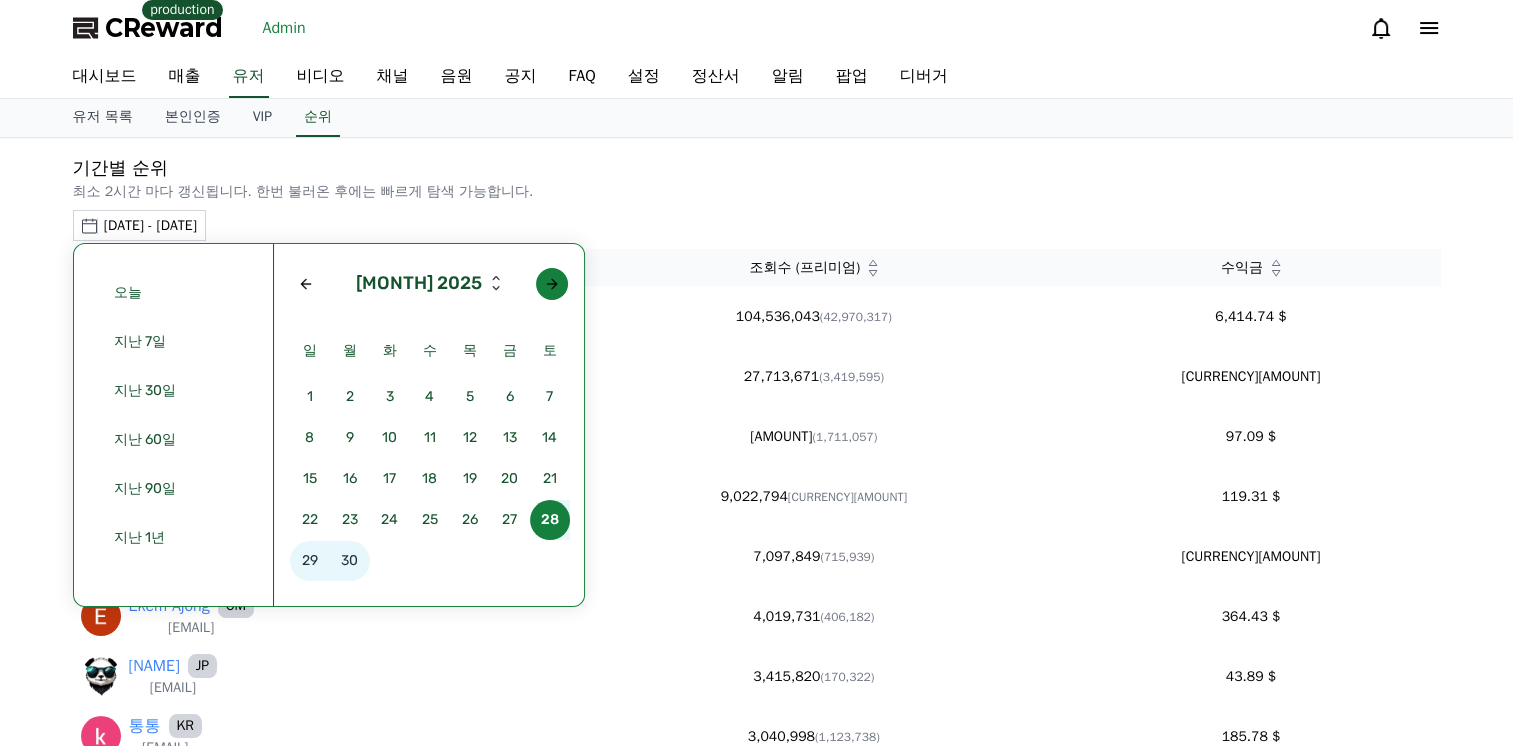 click at bounding box center (552, 284) 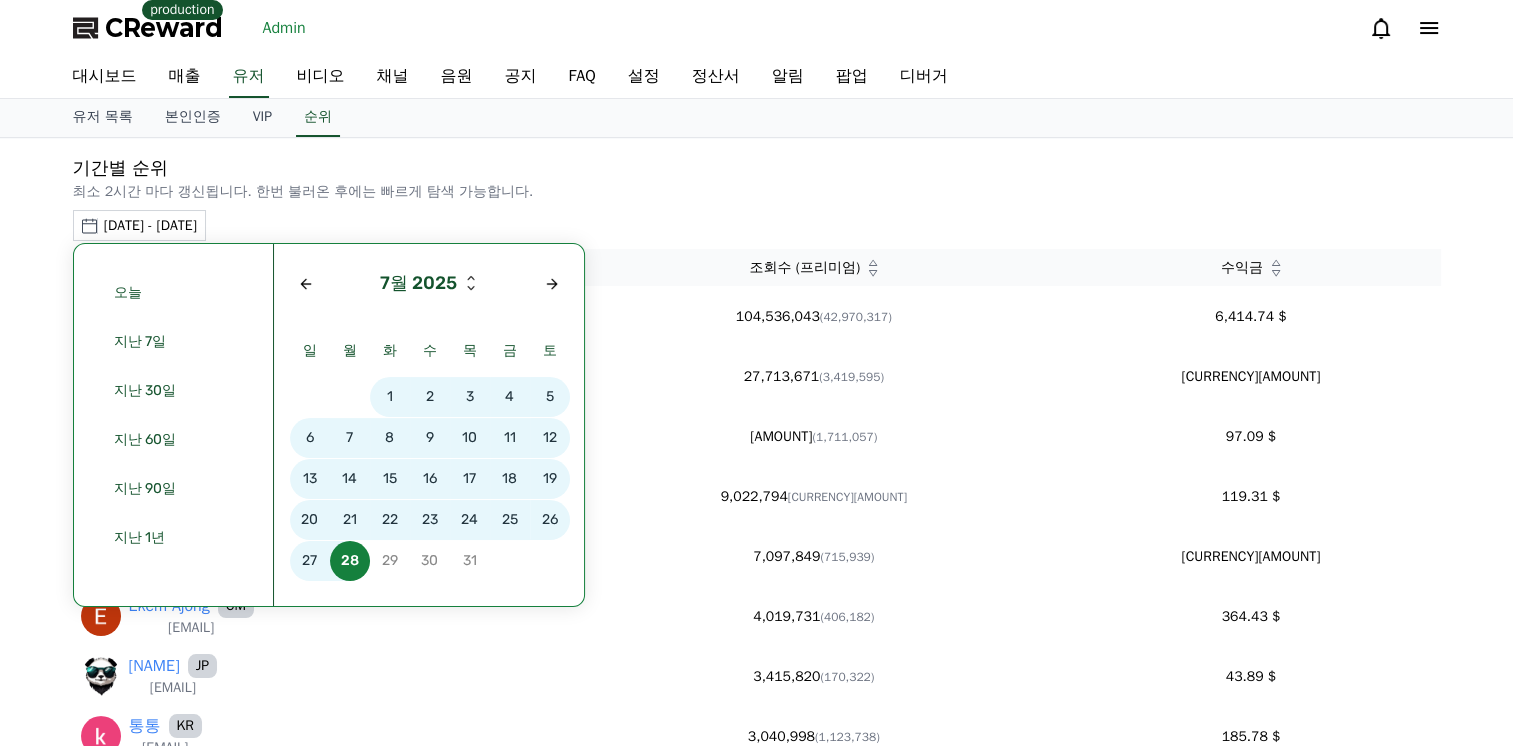 click on "26" at bounding box center (550, 520) 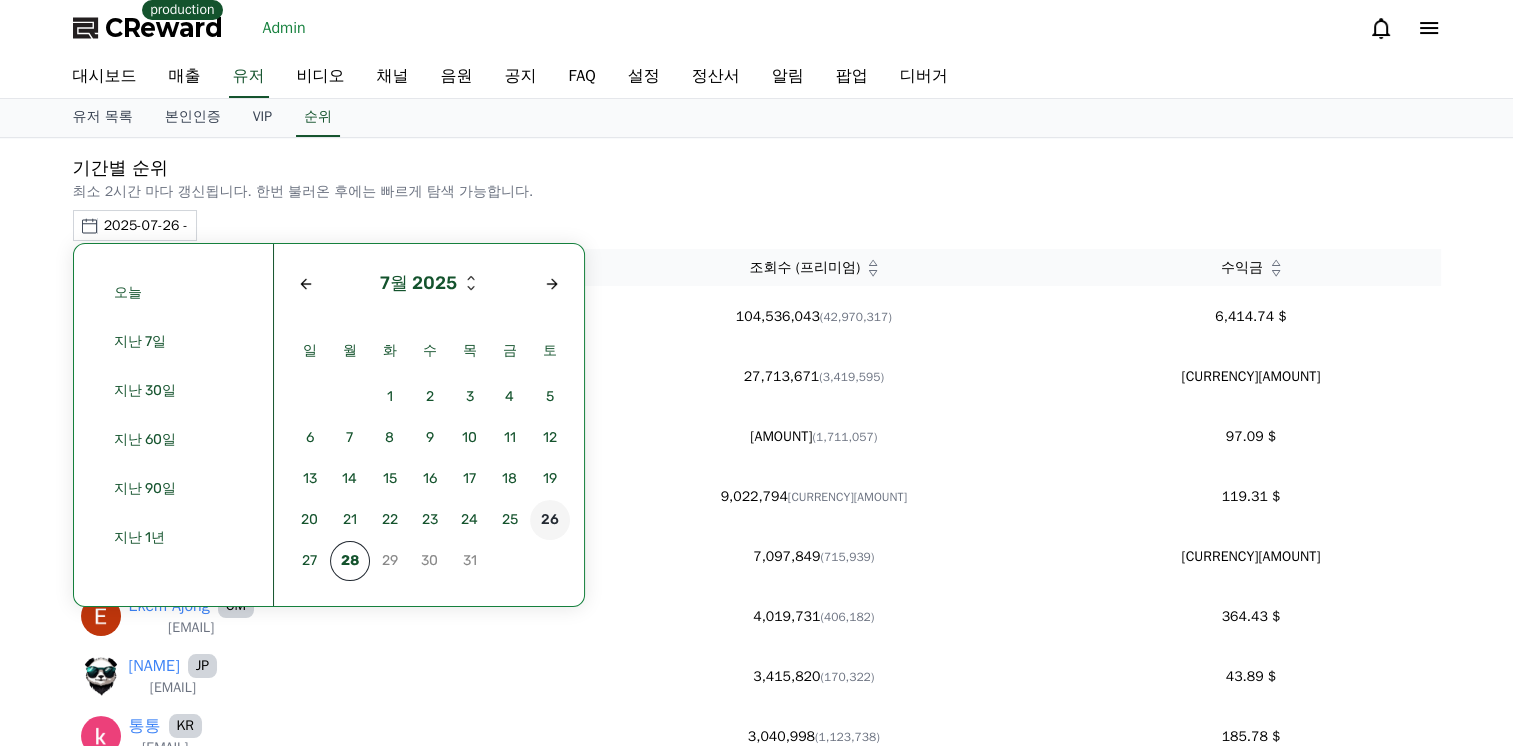 click on "26" at bounding box center [550, 520] 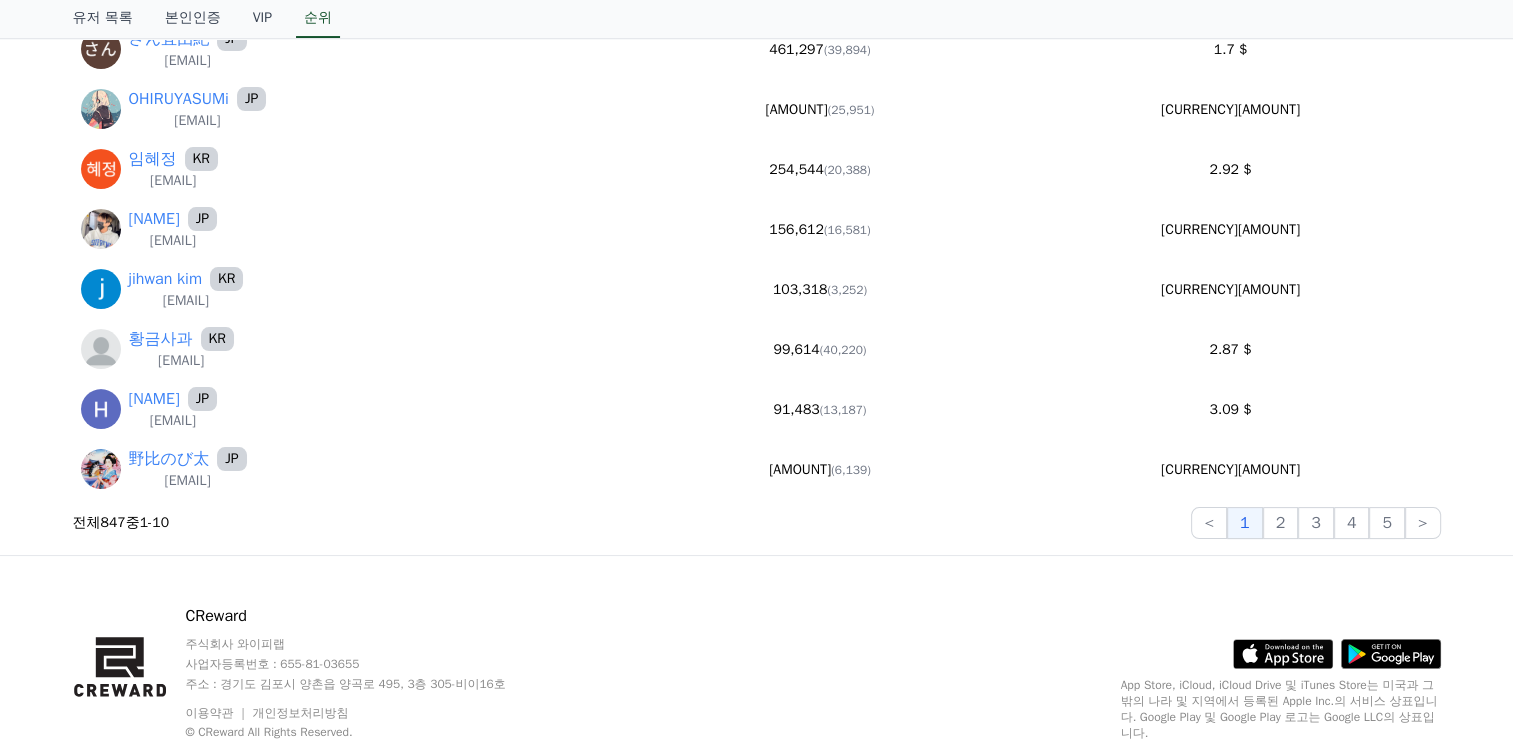 scroll, scrollTop: 400, scrollLeft: 0, axis: vertical 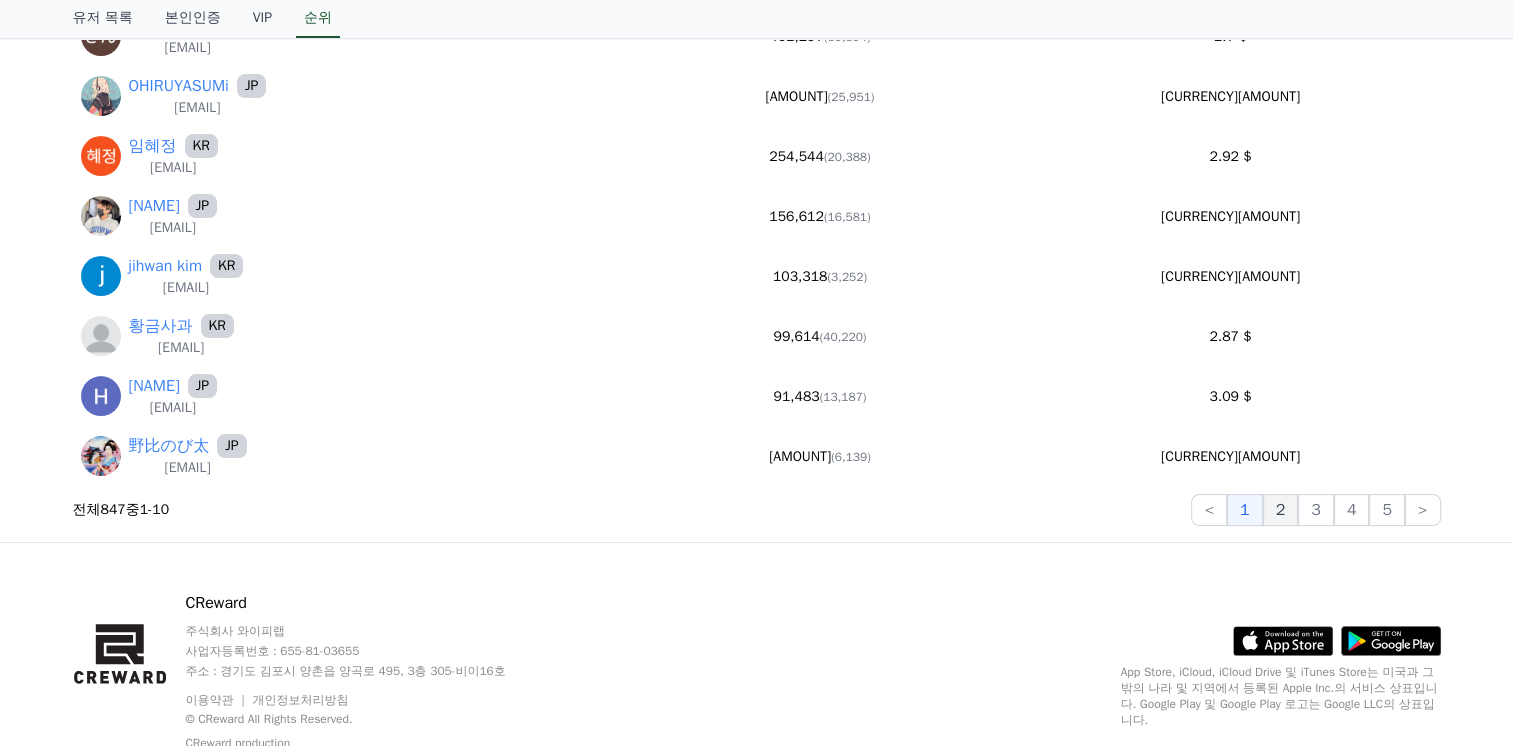 click on "2" 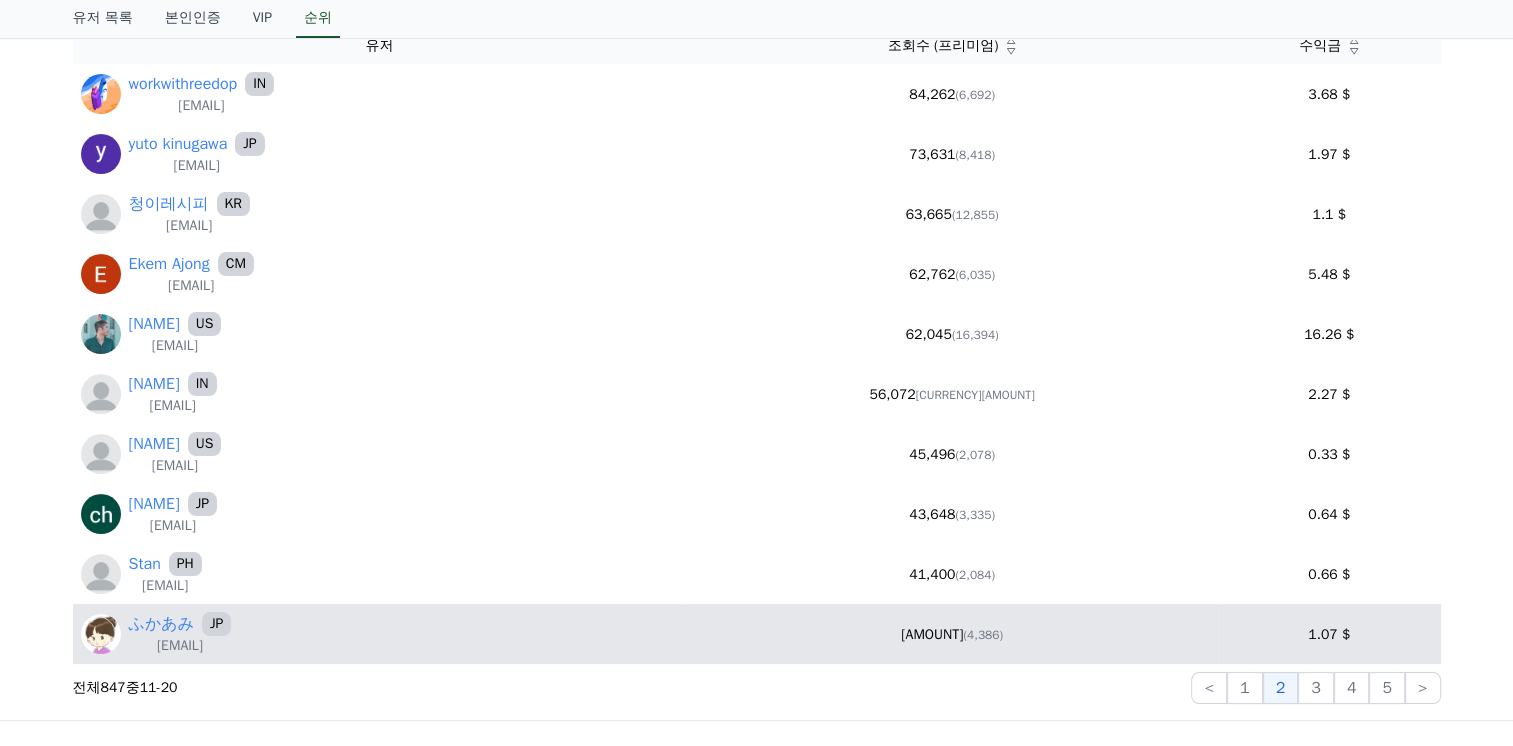 scroll, scrollTop: 100, scrollLeft: 0, axis: vertical 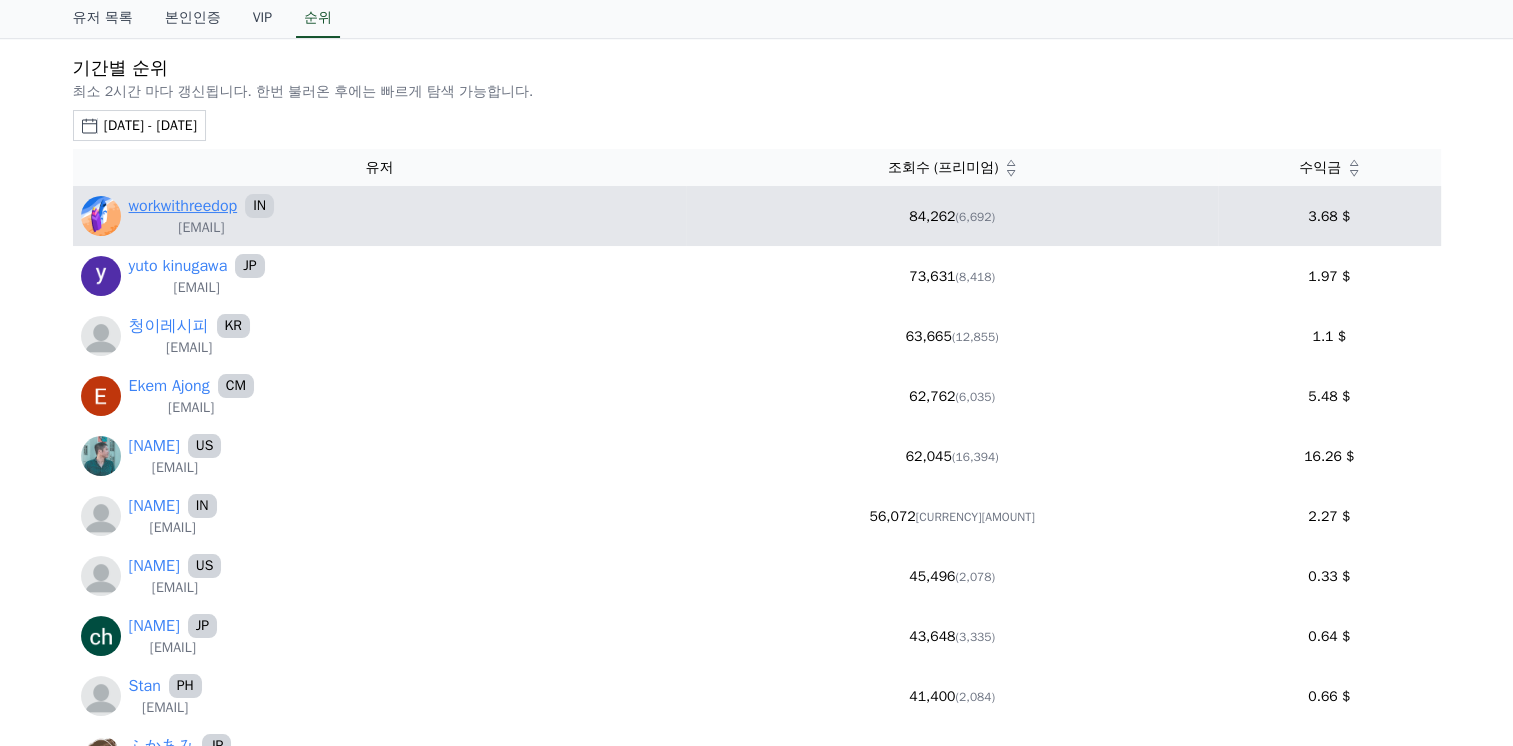 click on "workwithreedop" at bounding box center [183, 206] 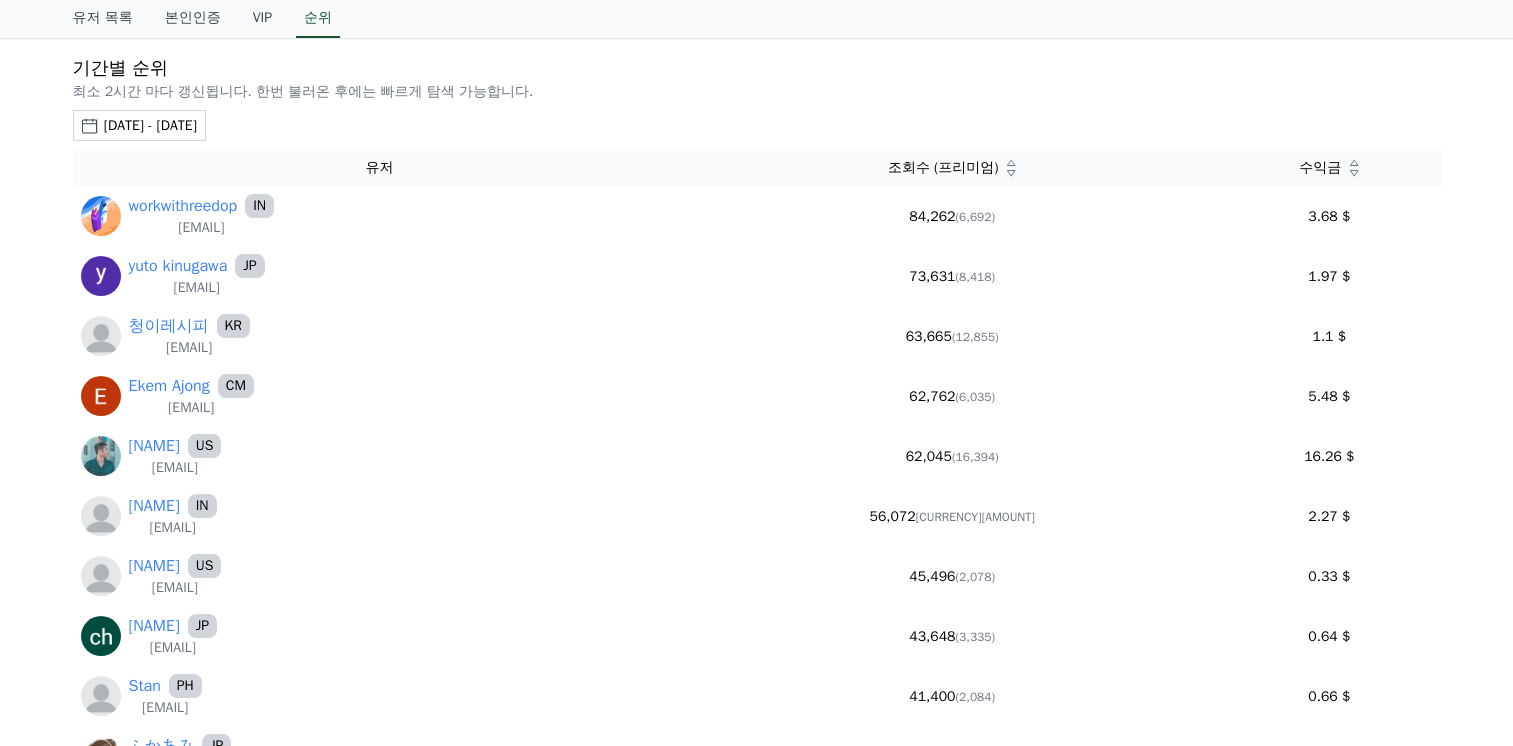 click on "2025-07-26 - 2025-07-26   오늘 지난 7일 지난 30일 지난 60일 지난 90일 지난 1년     7월 2025           일 월 화 수 목 금 토       1 2 3 4 5 6 7 8 9 10 11 12 13 14 15 16 17 18 19 20 21 22 23 24 25 26 27 28 29 30 31" at bounding box center (757, 125) 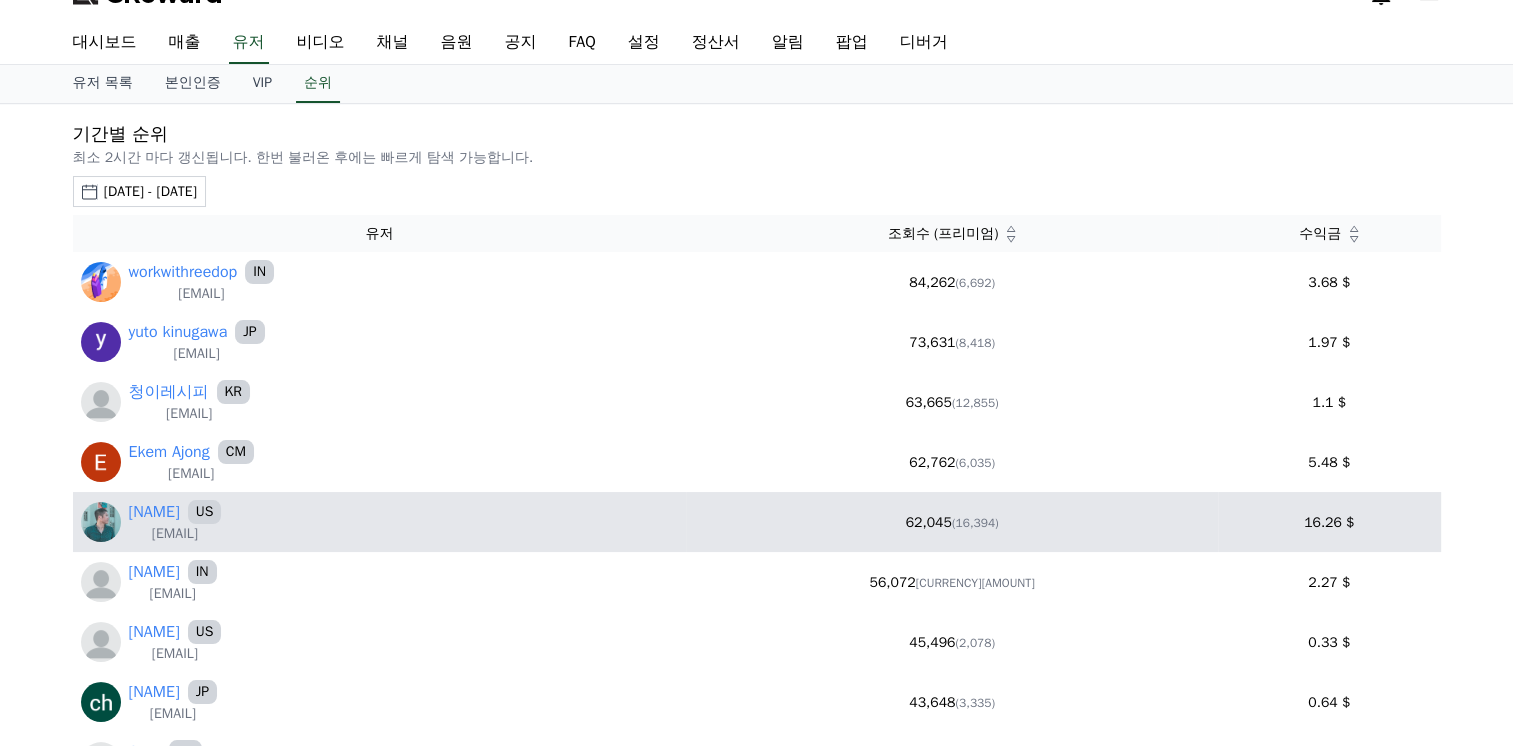 scroll, scrollTop: 0, scrollLeft: 0, axis: both 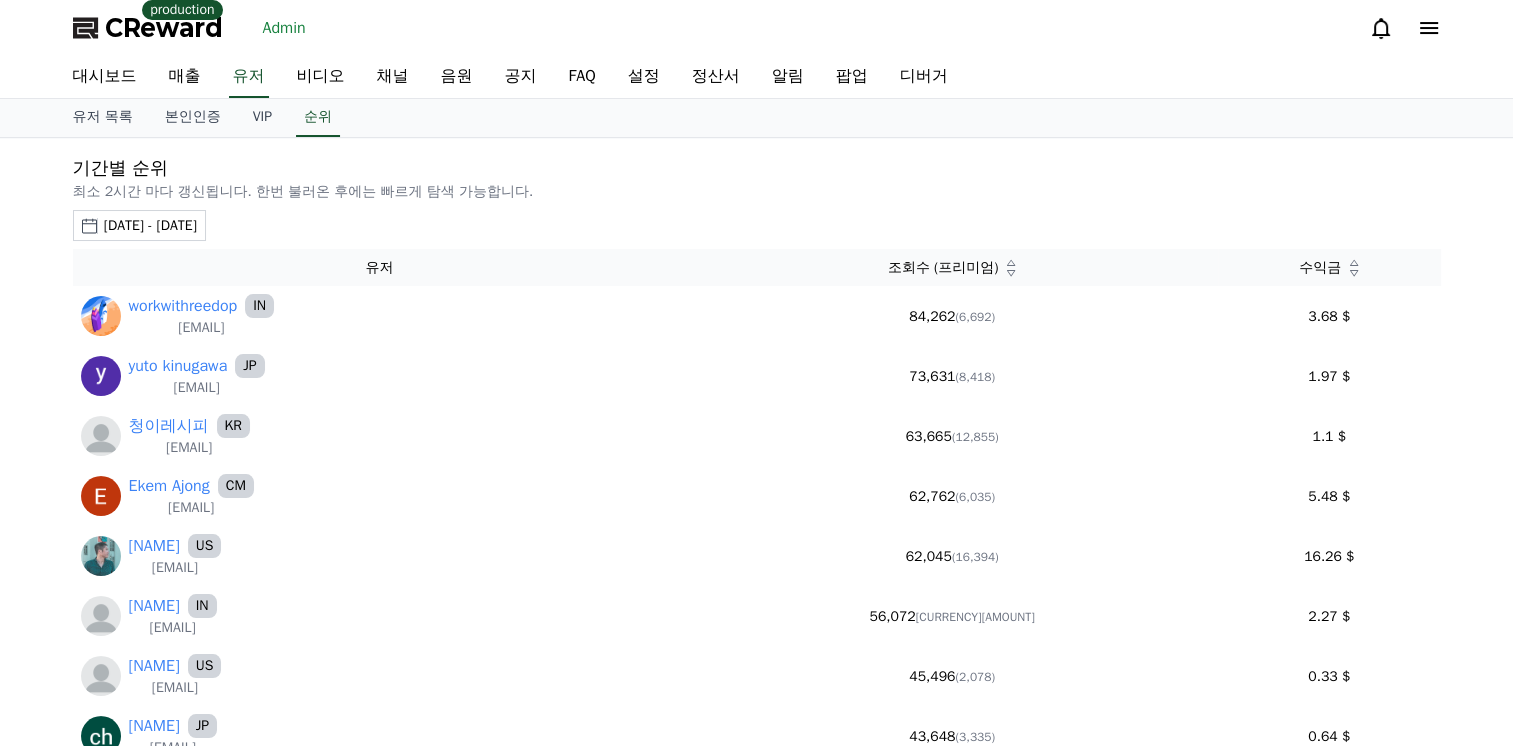 click on "기간별 순위   최소 2시간 마다 갱신됩니다. 한번 불러온 후에는 빠르게 탐색 가능합니다.     2025-07-26 - 2025-07-26   오늘 지난 7일 지난 30일 지난 60일 지난 90일 지난 1년     7월 2025           일 월 화 수 목 금 토       1 2 3 4 5 6 7 8 9 10 11 12 13 14 15 16 17 18 19 20 21 22 23 24 25 26 27 28 29 30 31         유저   조회수 (프리미엄)       수익금         workwithreedop   IN   workwithreedop@gmail.com   84,262  (6,692)   3.68 $   yuto kinugawa   JP   niana8571@gmail.com   73,631  (8,418)   1.97 $   청이레시피   KR   jookoreaint@naver.com   63,665  (12,855)   1.1 $   Ekem Ajong   CM   ekemajong4@gmail.com   62,762  (6,035)   5.48 $   Tony Yeung   US   mrtkwyoung@gmail.com   62,045  (16,394)   16.26 $   Rahul4243   IN   rahul620446@gmail.com   56,072  (8,355)   2.27 $   Beautiful1   US   877654697@qq.com   45,496  (2,078)   0.33 $   ch misaki   JP   misaki.ch0777@gmail.com   43,648  (3,335)   0.64 $   Stan   PH     41,400  (2,084)" at bounding box center [756, 540] 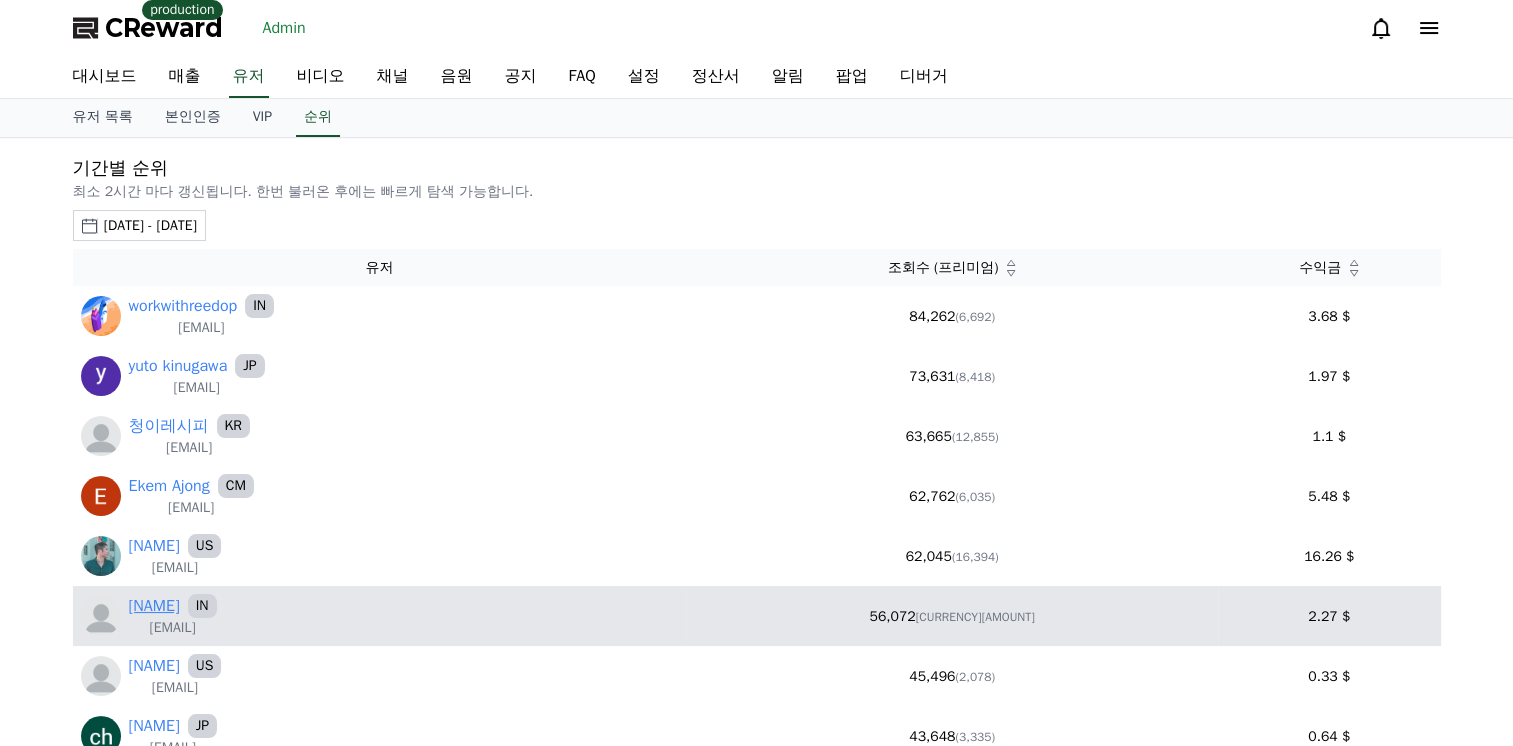 click on "Rahul4243" at bounding box center (154, 606) 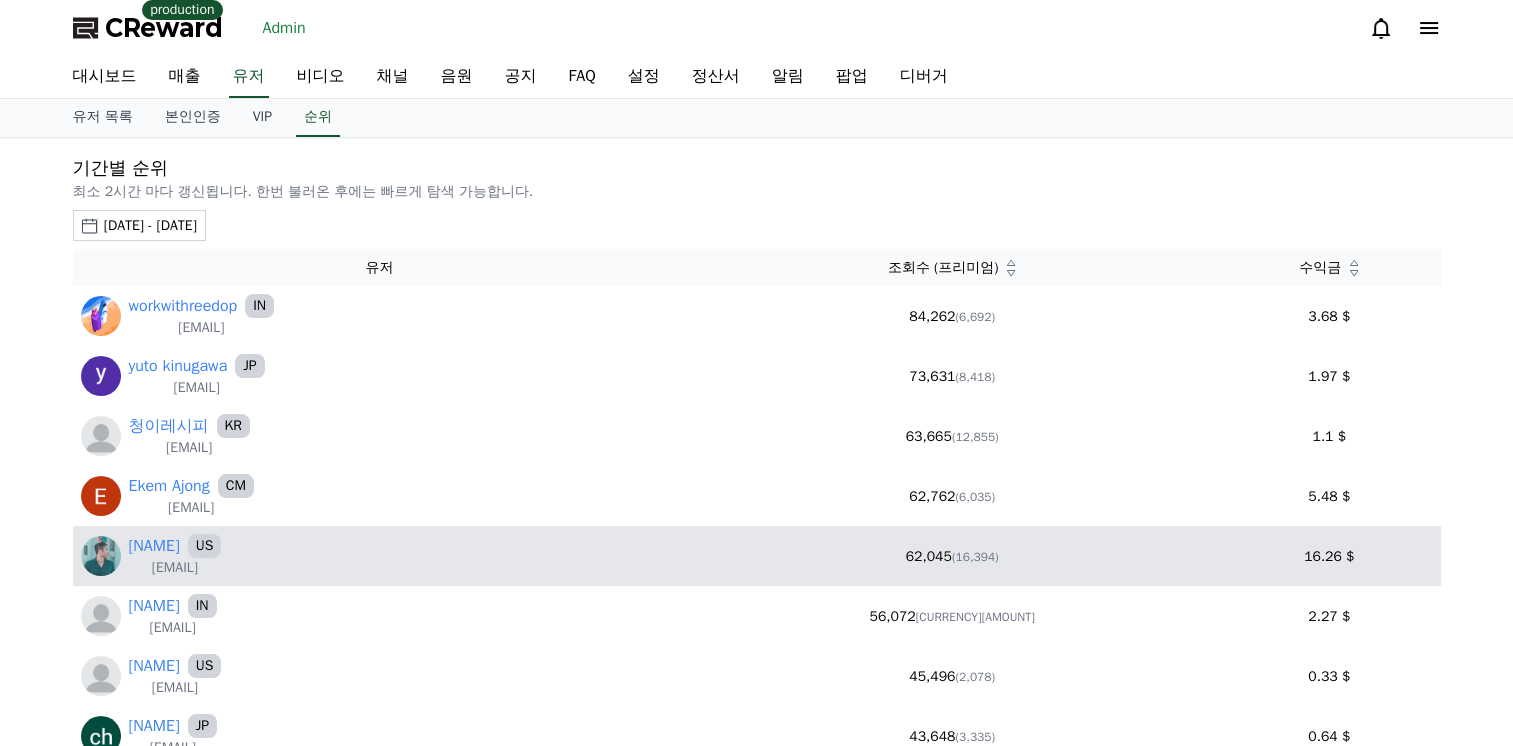 scroll, scrollTop: 100, scrollLeft: 0, axis: vertical 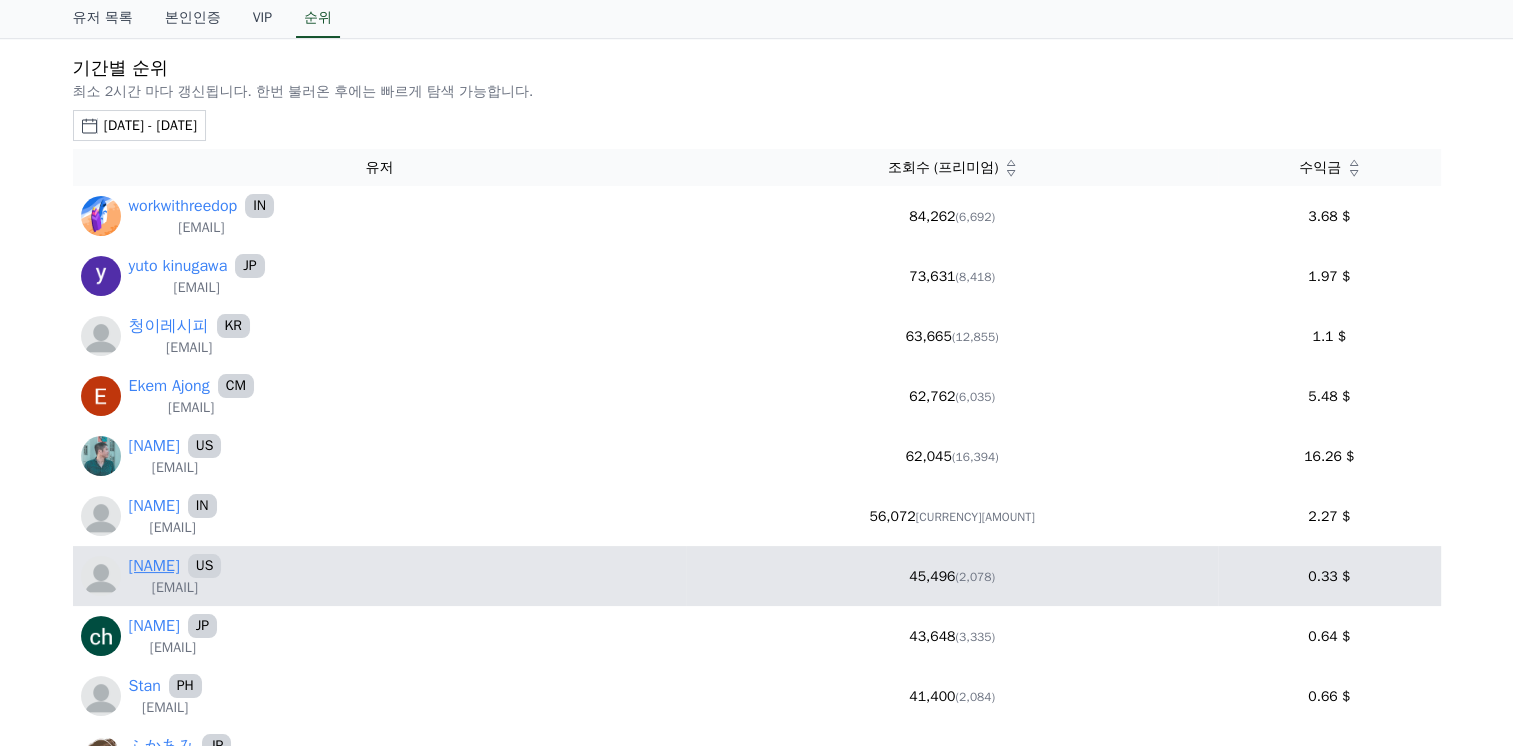 click on "Beautiful1" at bounding box center (154, 566) 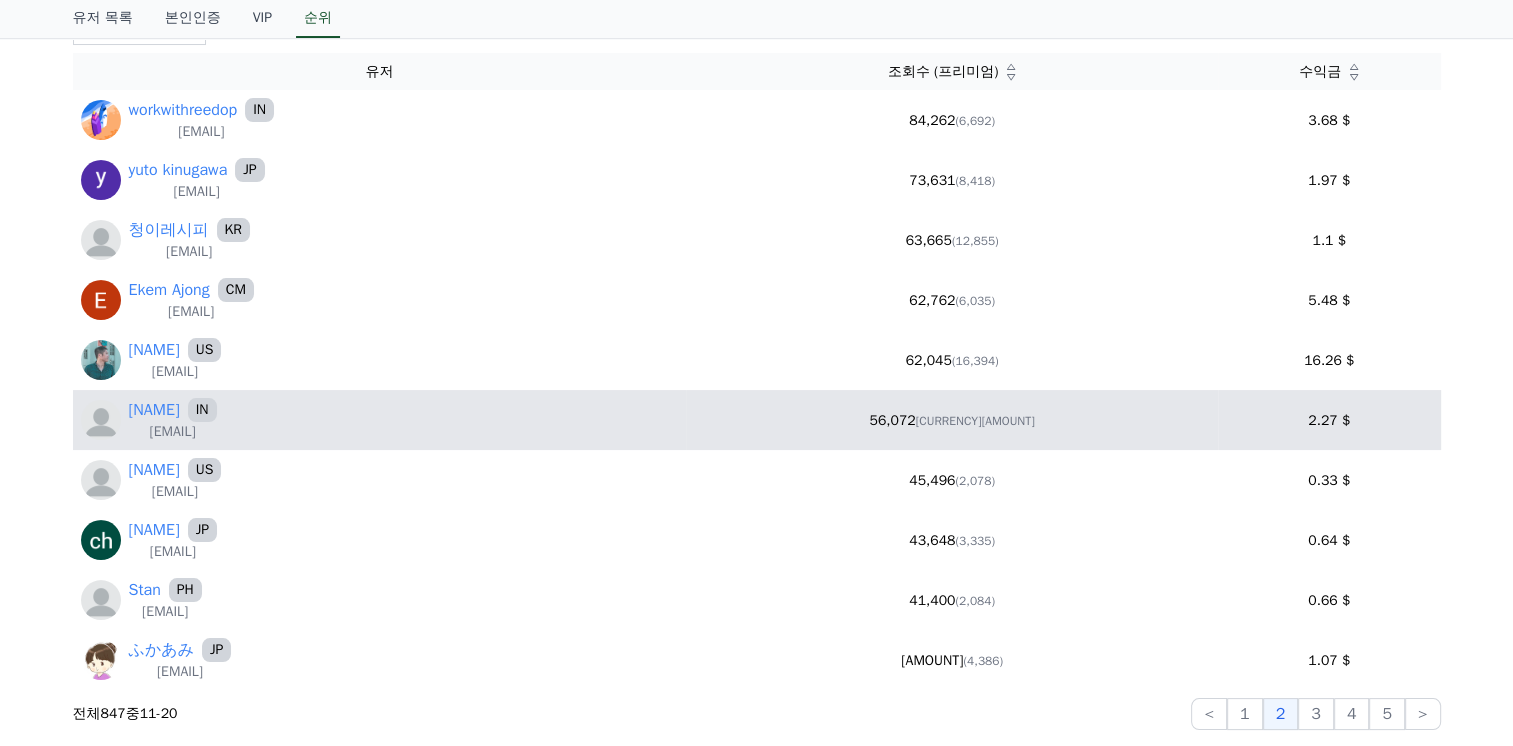 scroll, scrollTop: 200, scrollLeft: 0, axis: vertical 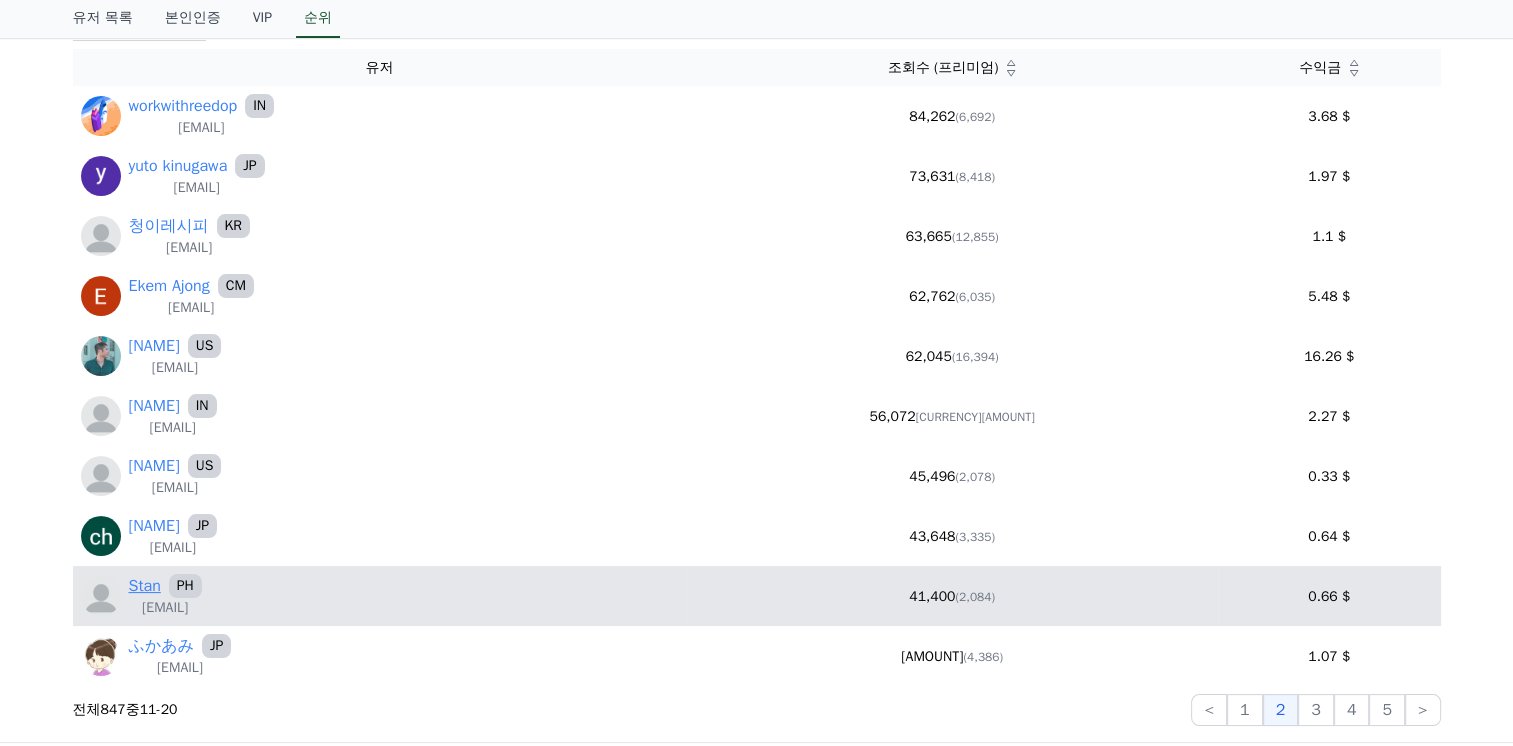 click on "Stan" at bounding box center [145, 586] 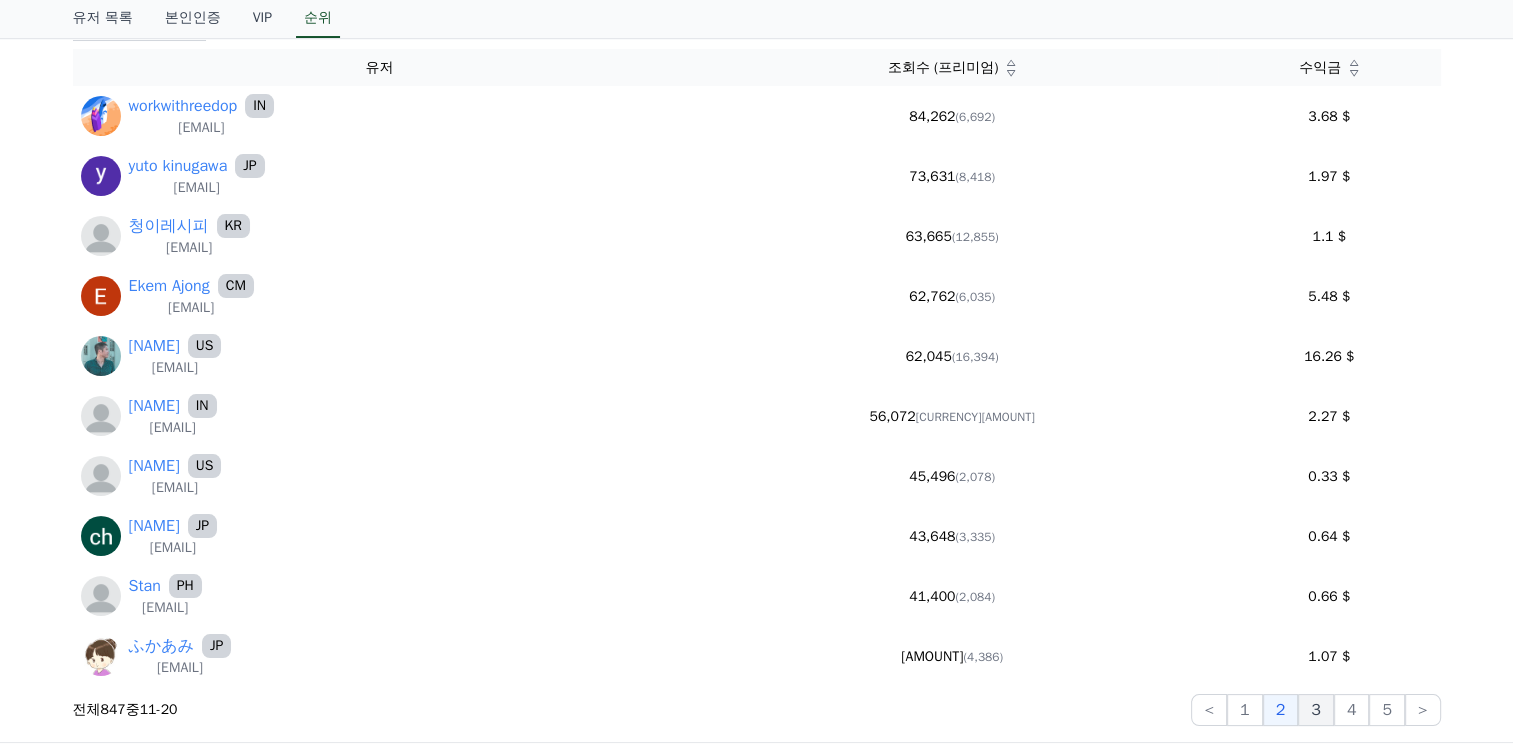 click on "3" 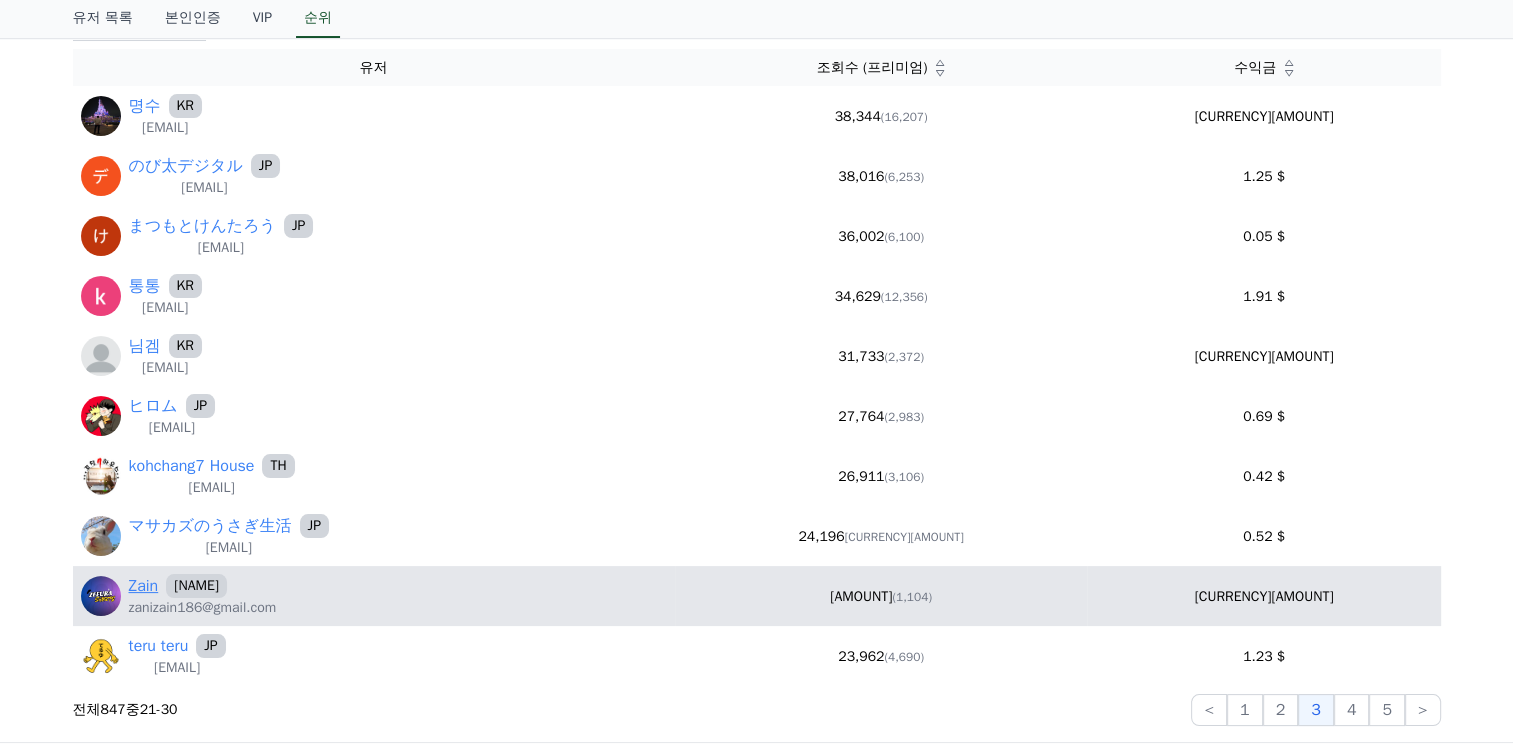 click on "Zain" at bounding box center (144, 586) 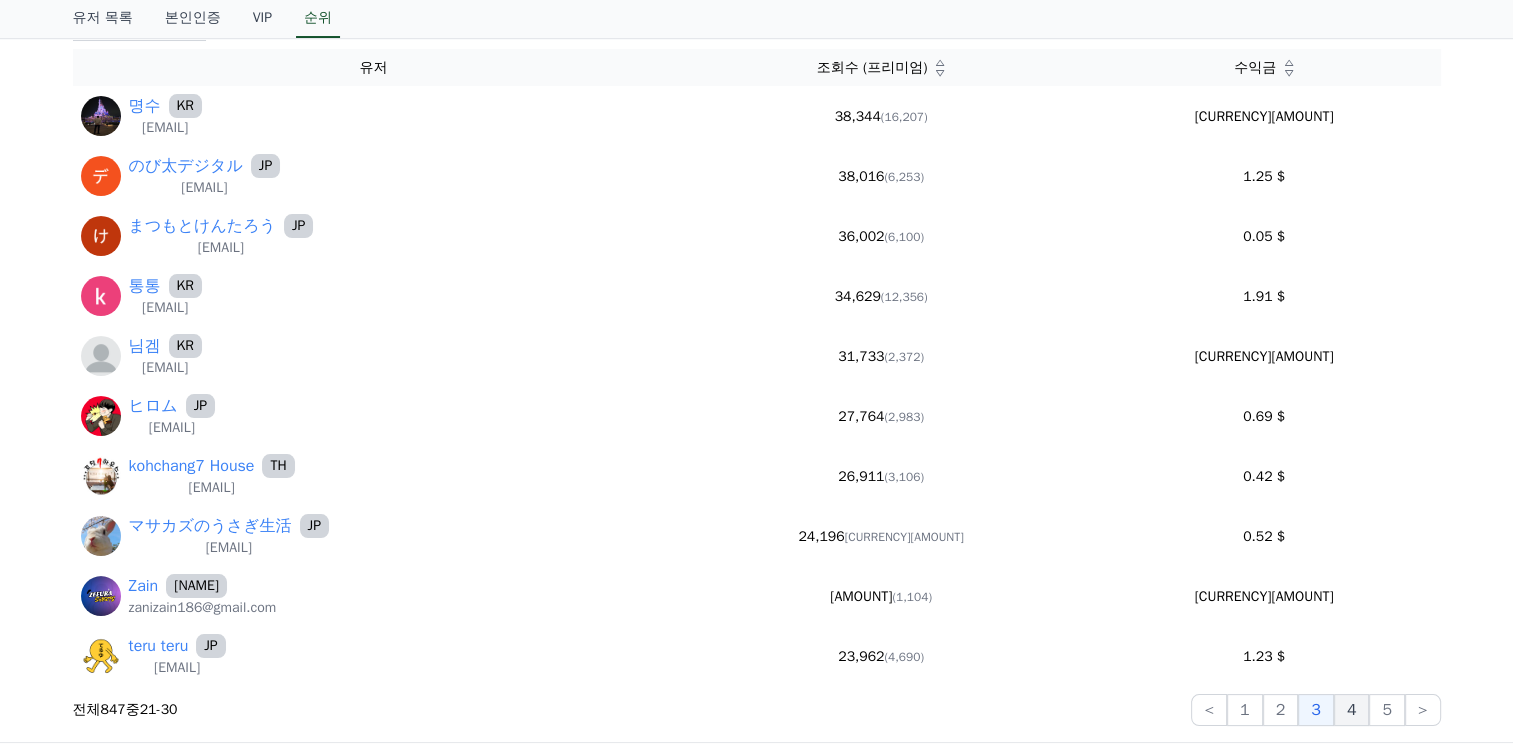 click on "4" 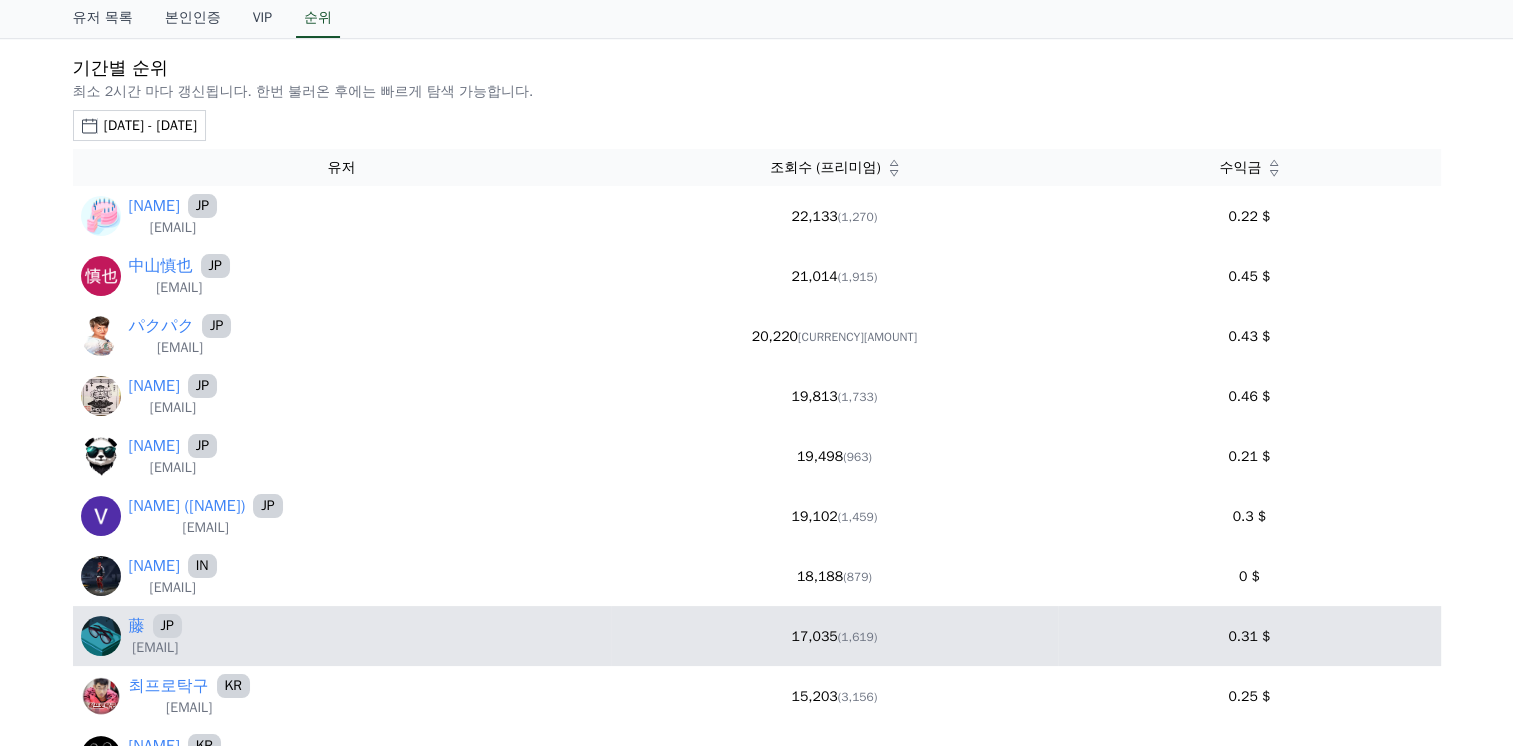 scroll, scrollTop: 300, scrollLeft: 0, axis: vertical 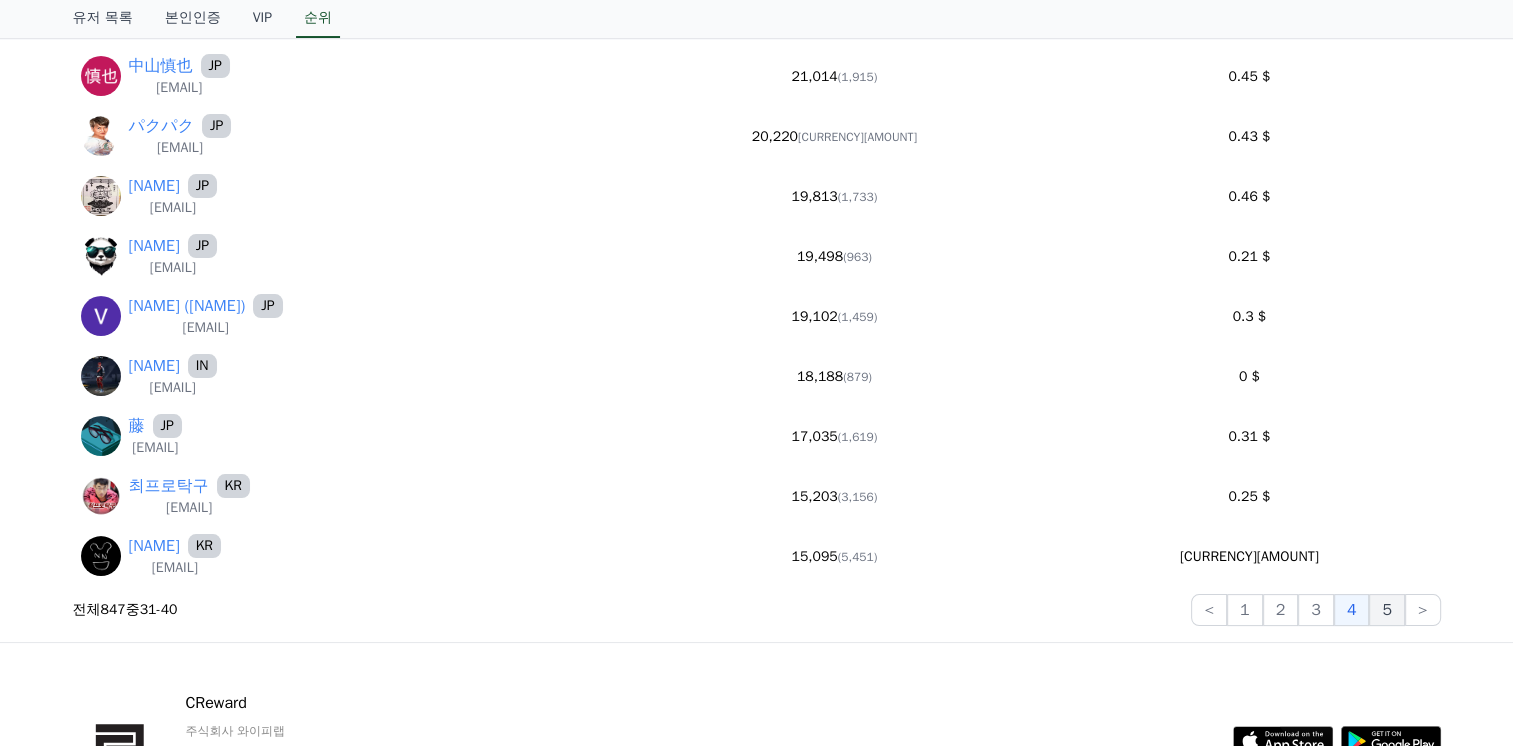 click on "5" 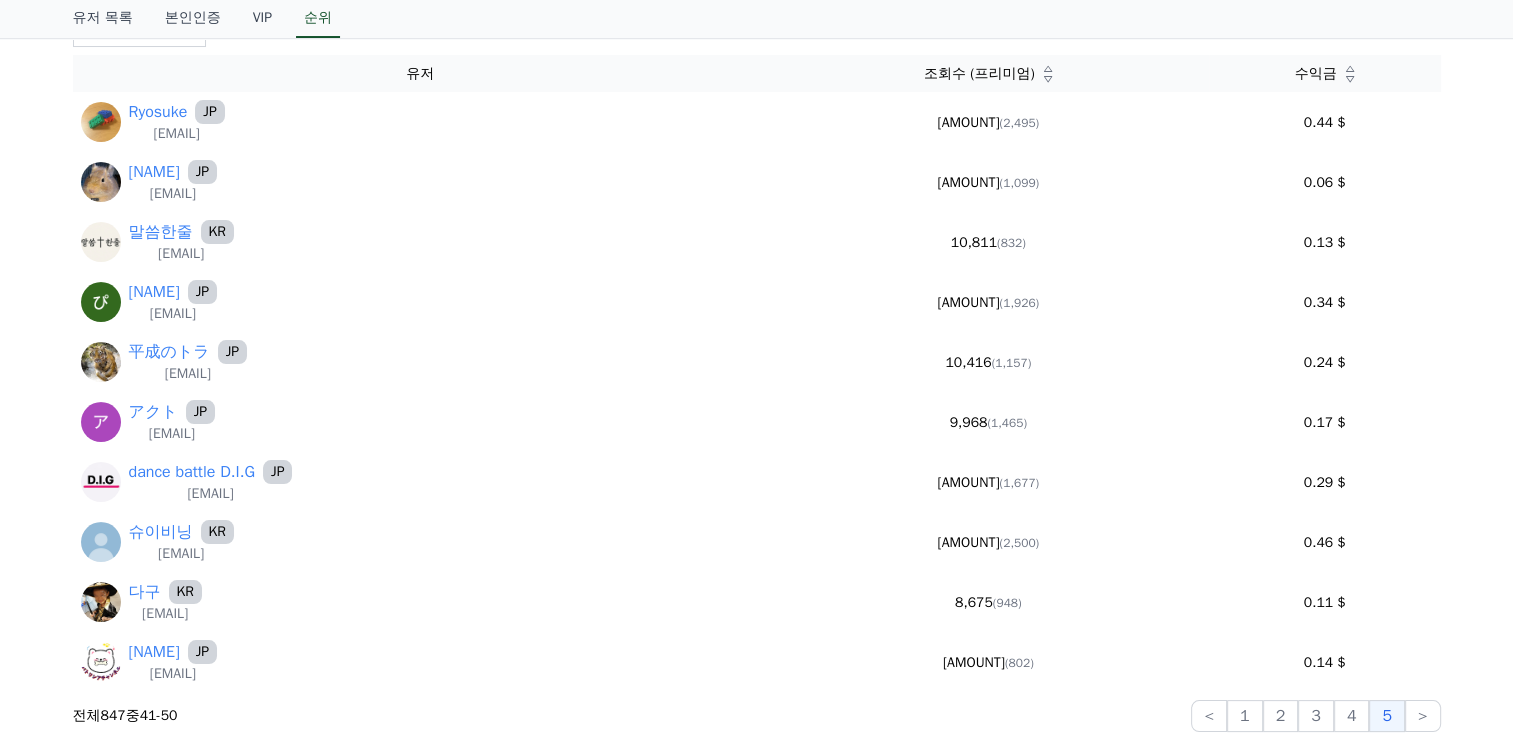 scroll, scrollTop: 400, scrollLeft: 0, axis: vertical 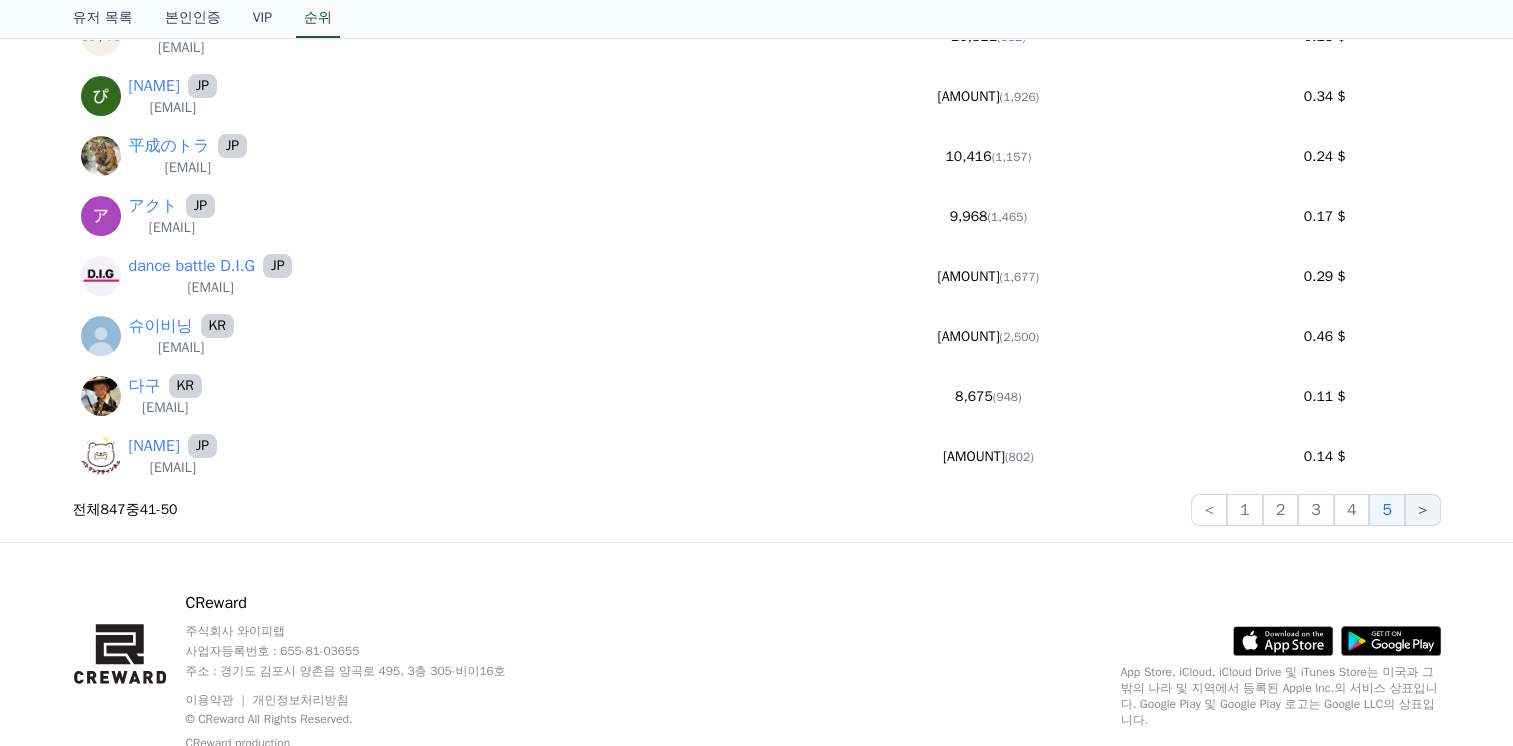 click on ">" 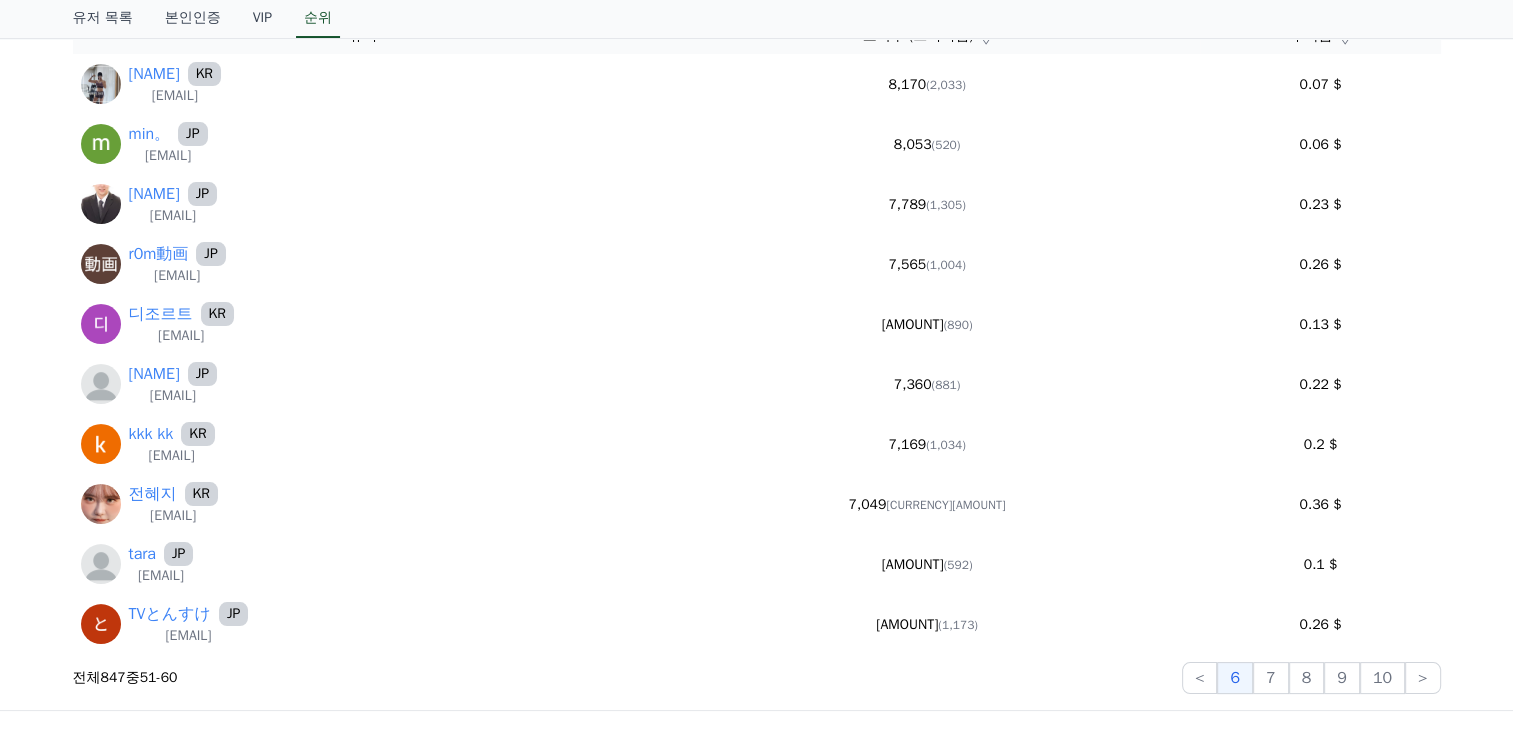 scroll, scrollTop: 400, scrollLeft: 0, axis: vertical 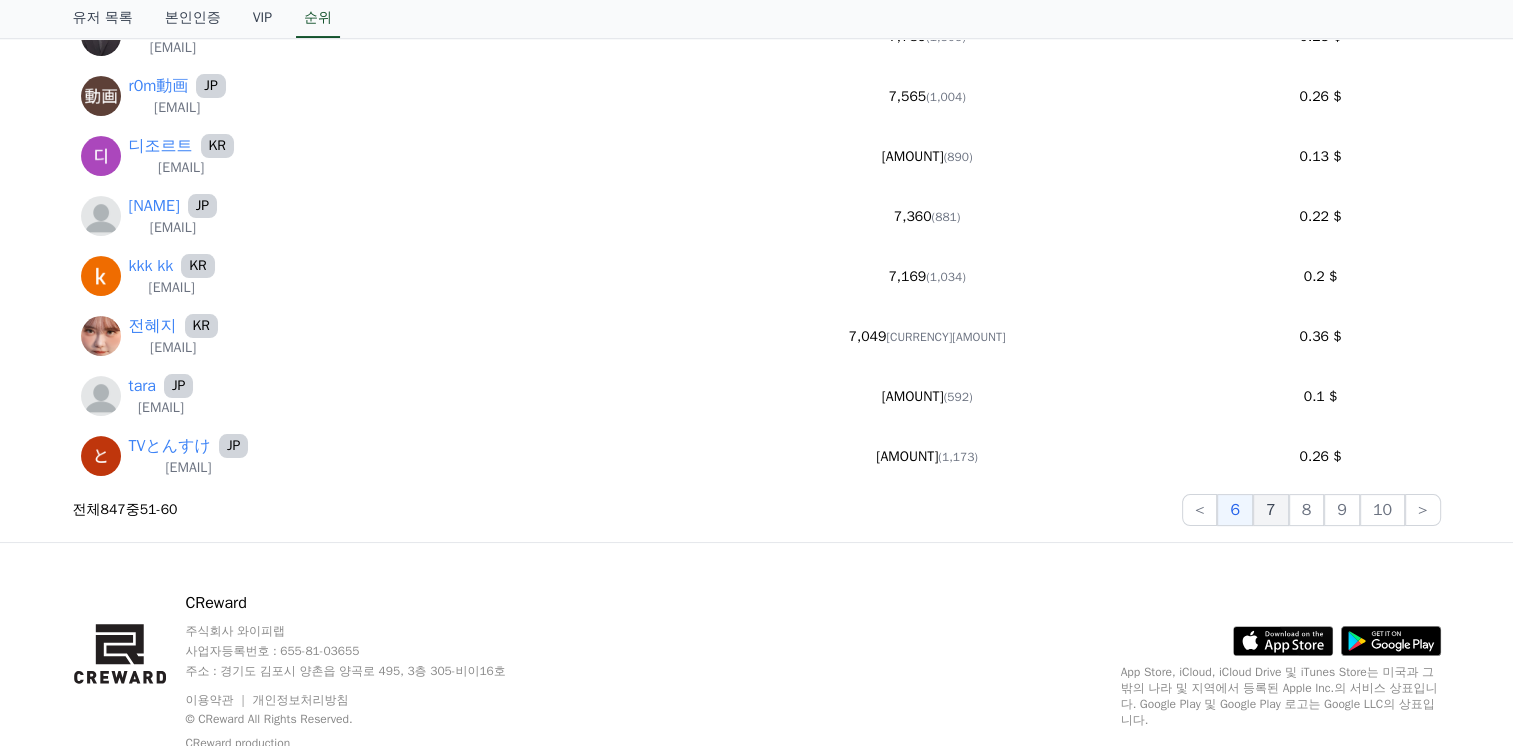 click on "7" 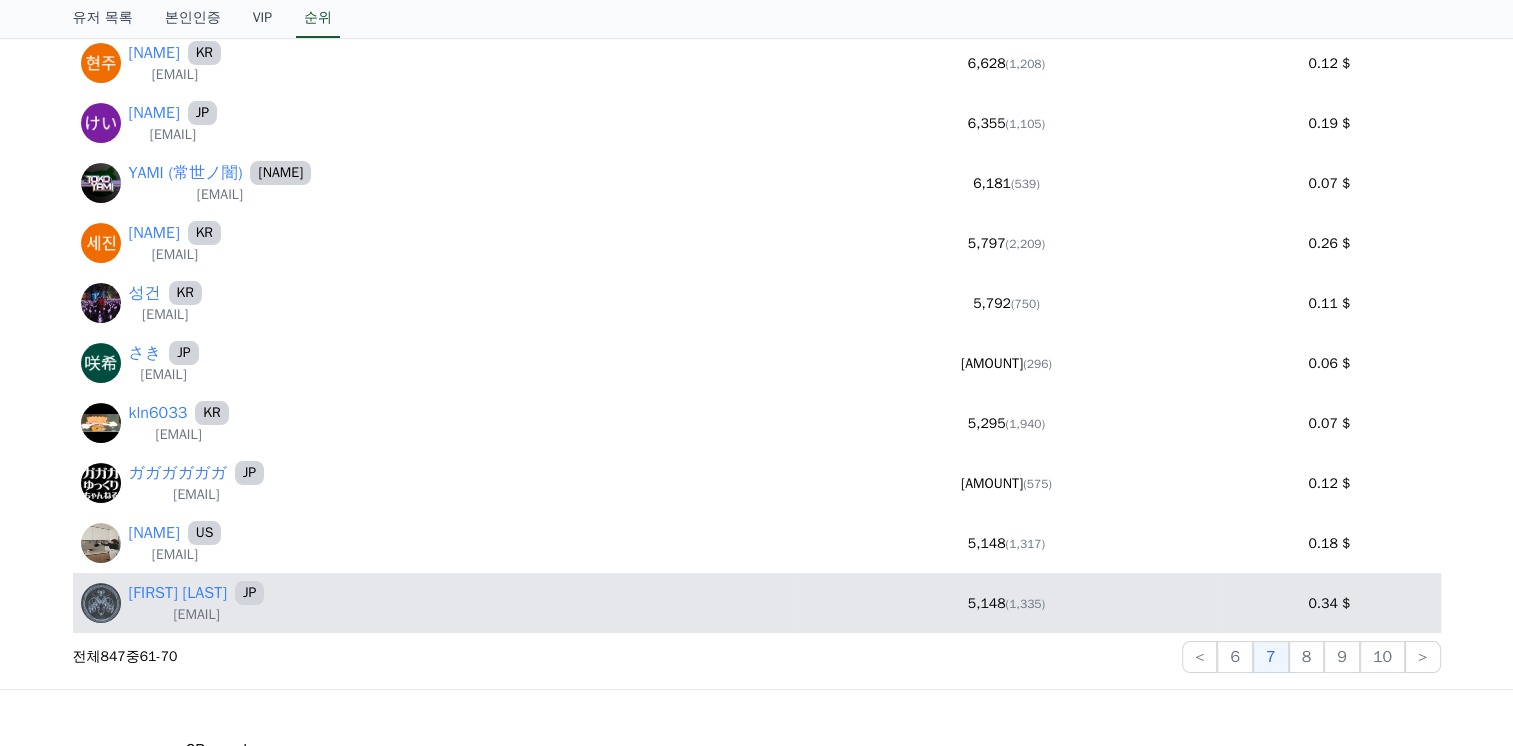 scroll, scrollTop: 300, scrollLeft: 0, axis: vertical 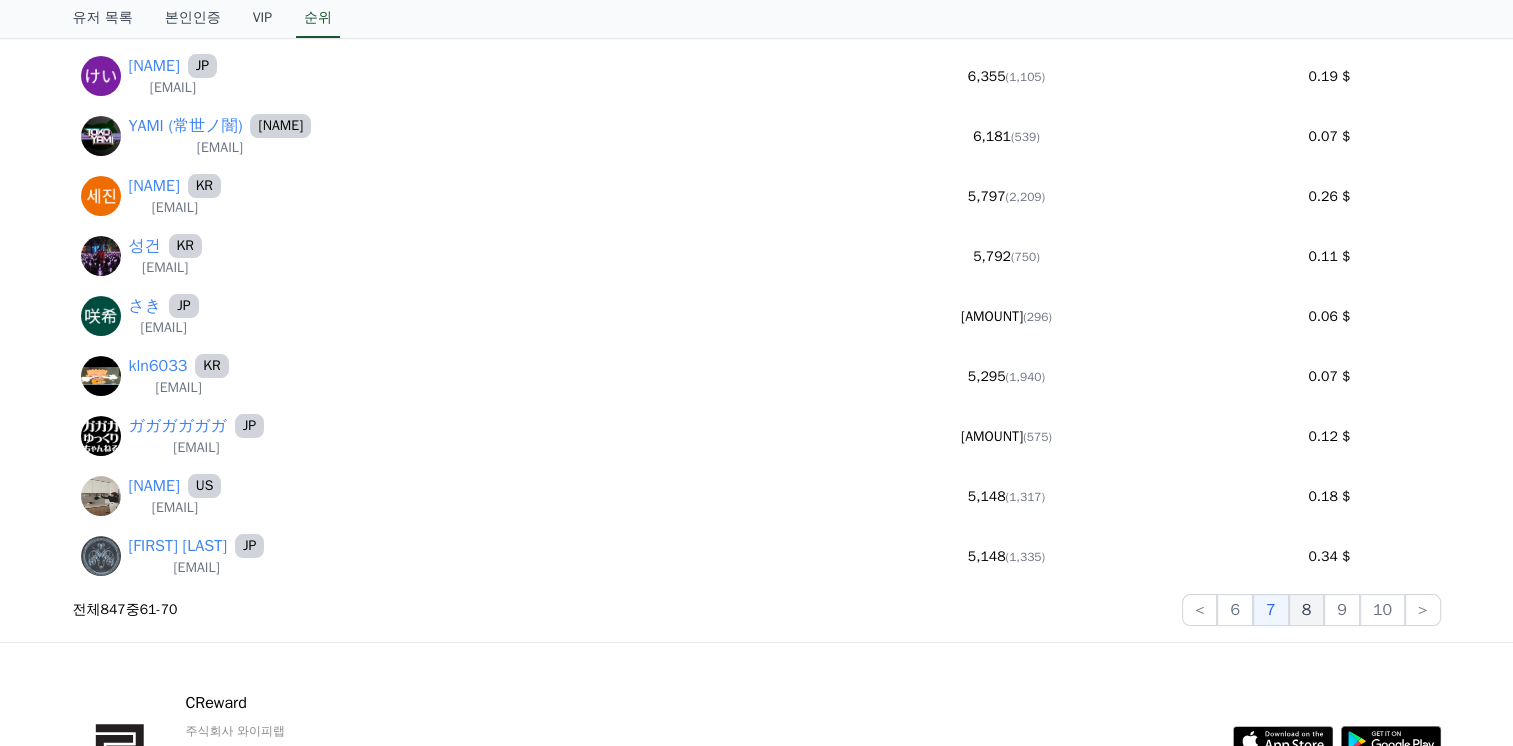 click on "8" 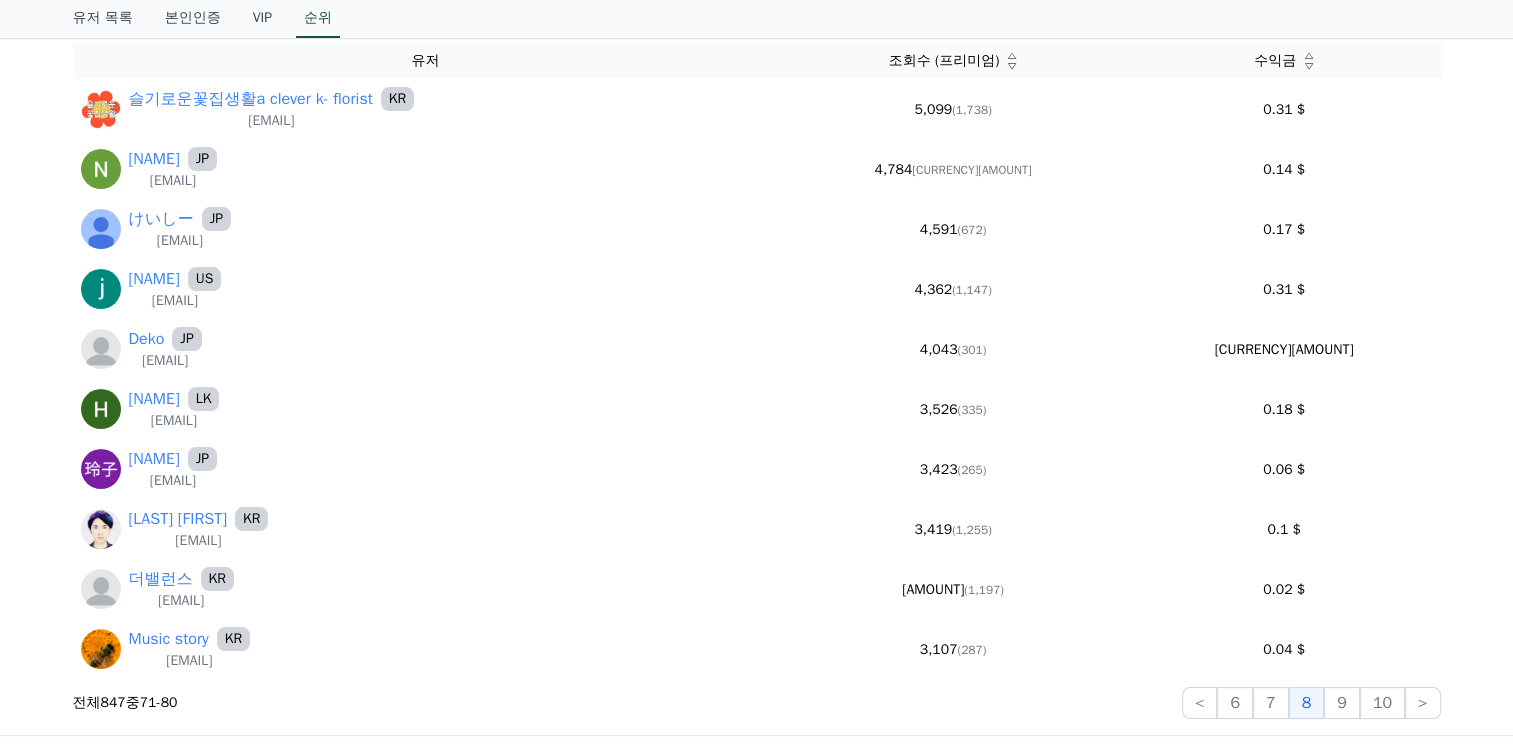 scroll, scrollTop: 400, scrollLeft: 0, axis: vertical 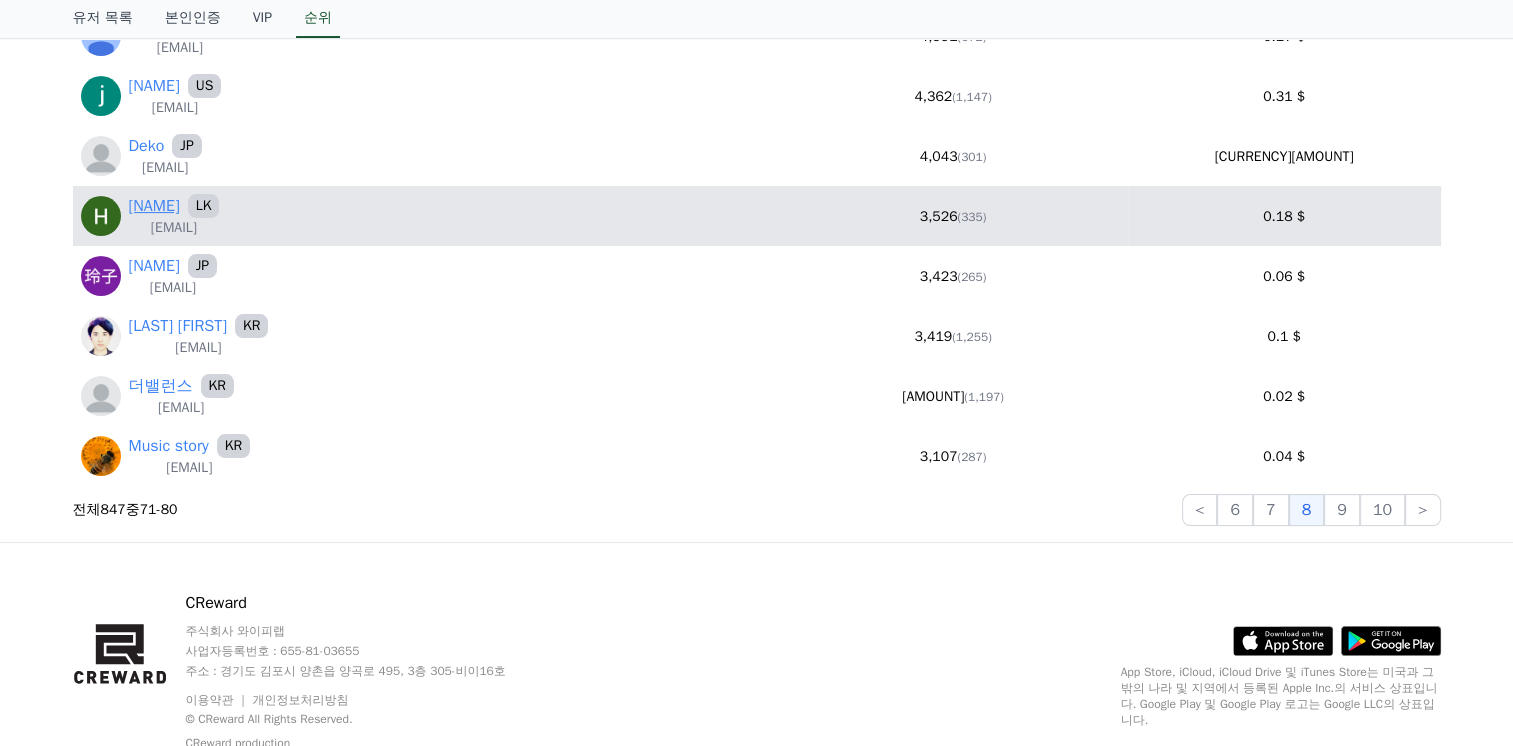 click on "[FIRST]" at bounding box center [154, 206] 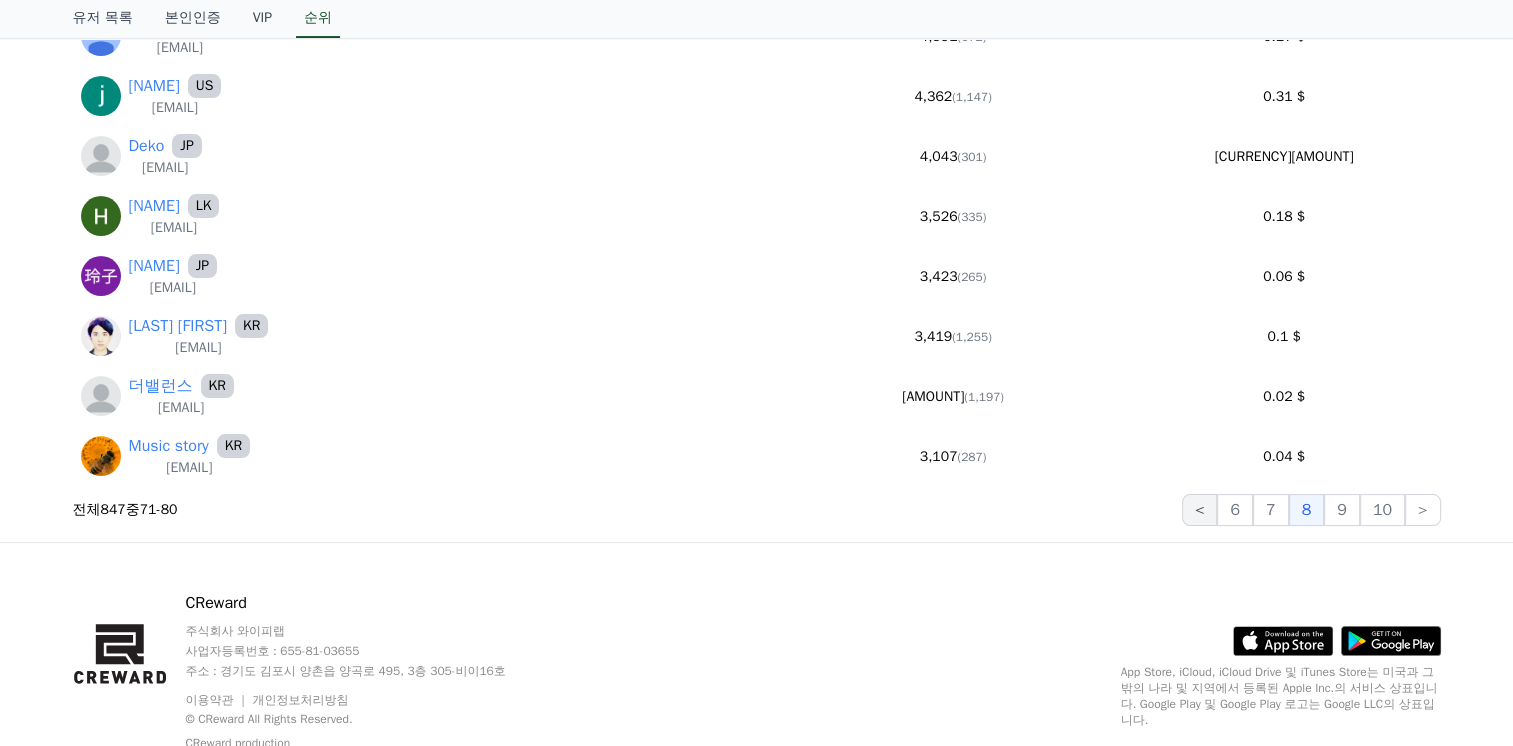 click on "<" at bounding box center (1200, 510) 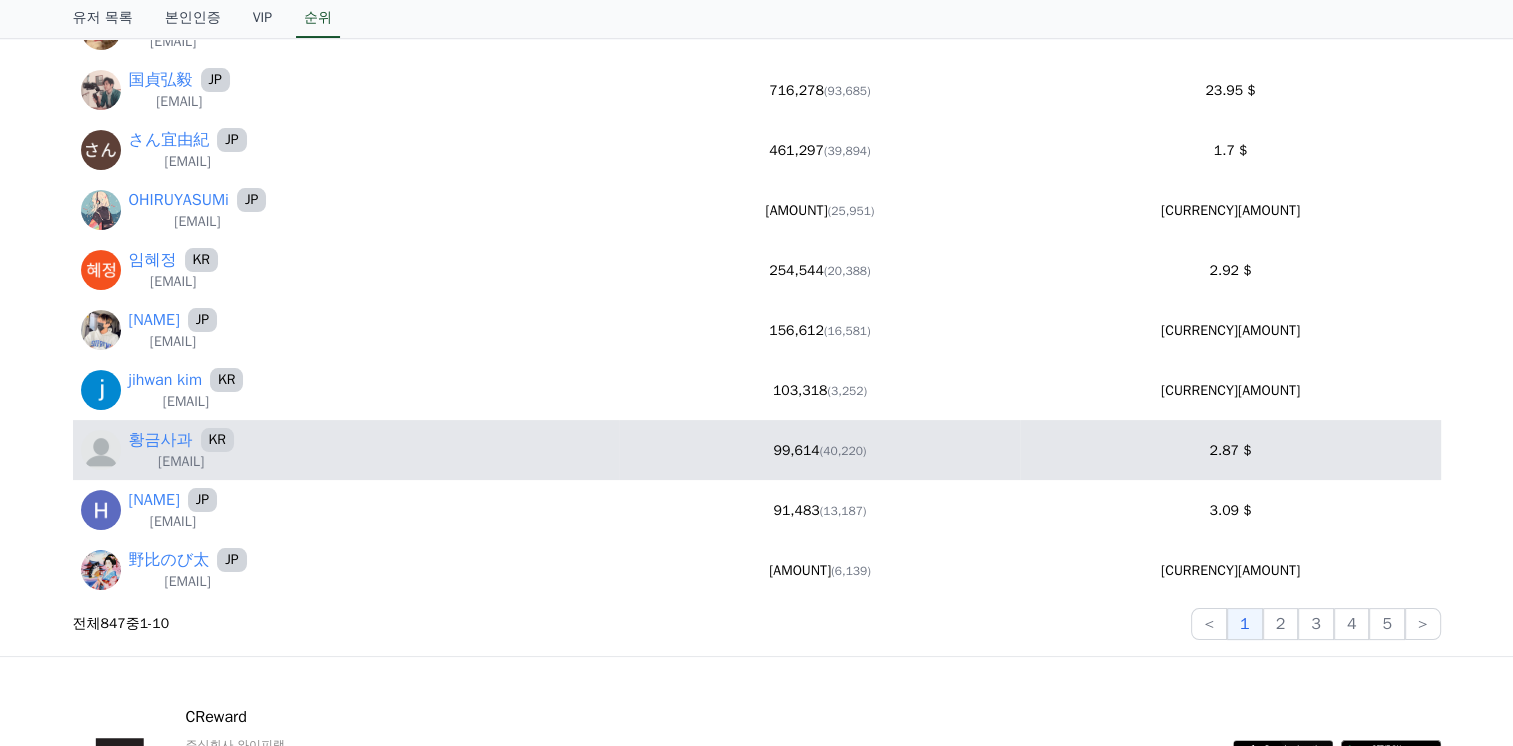 scroll, scrollTop: 200, scrollLeft: 0, axis: vertical 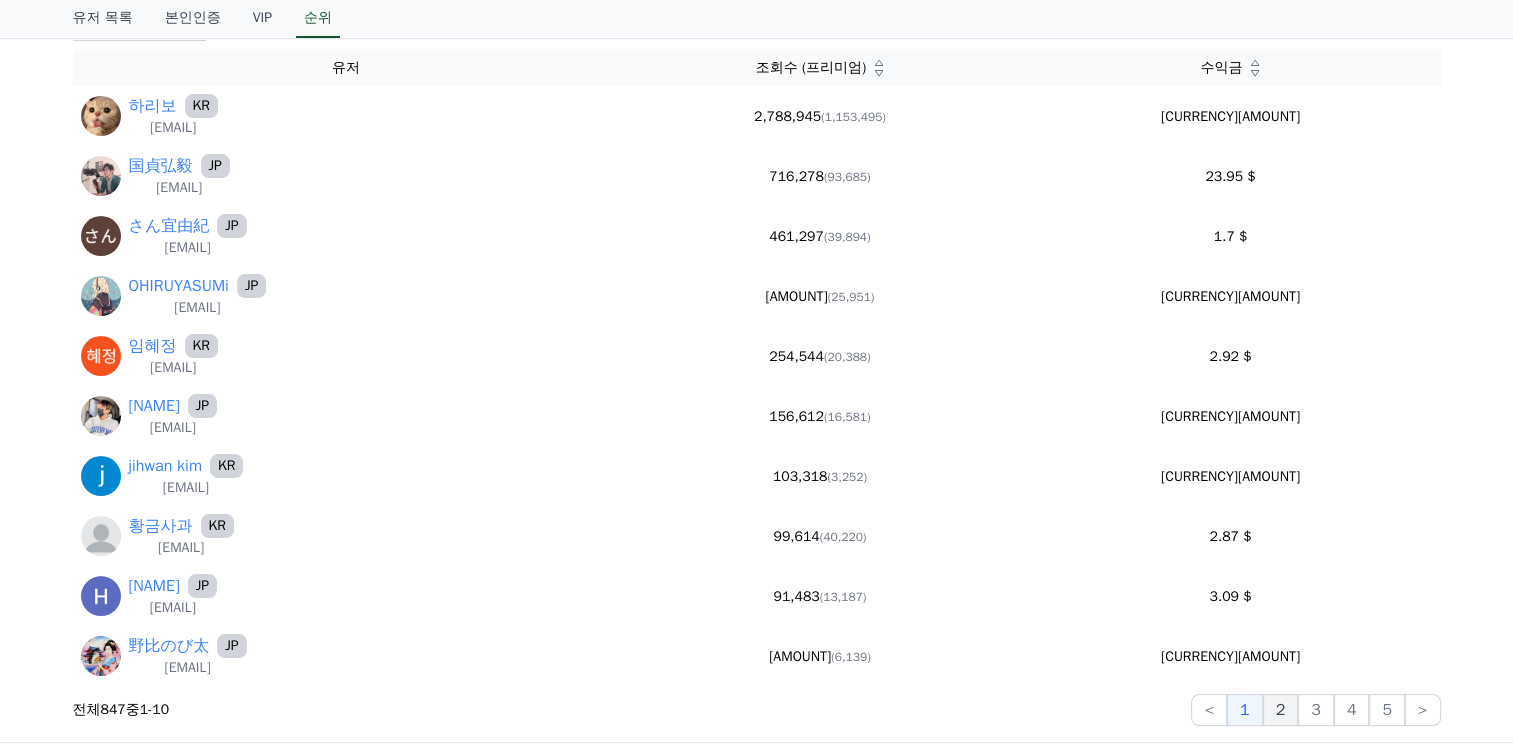click on "2" 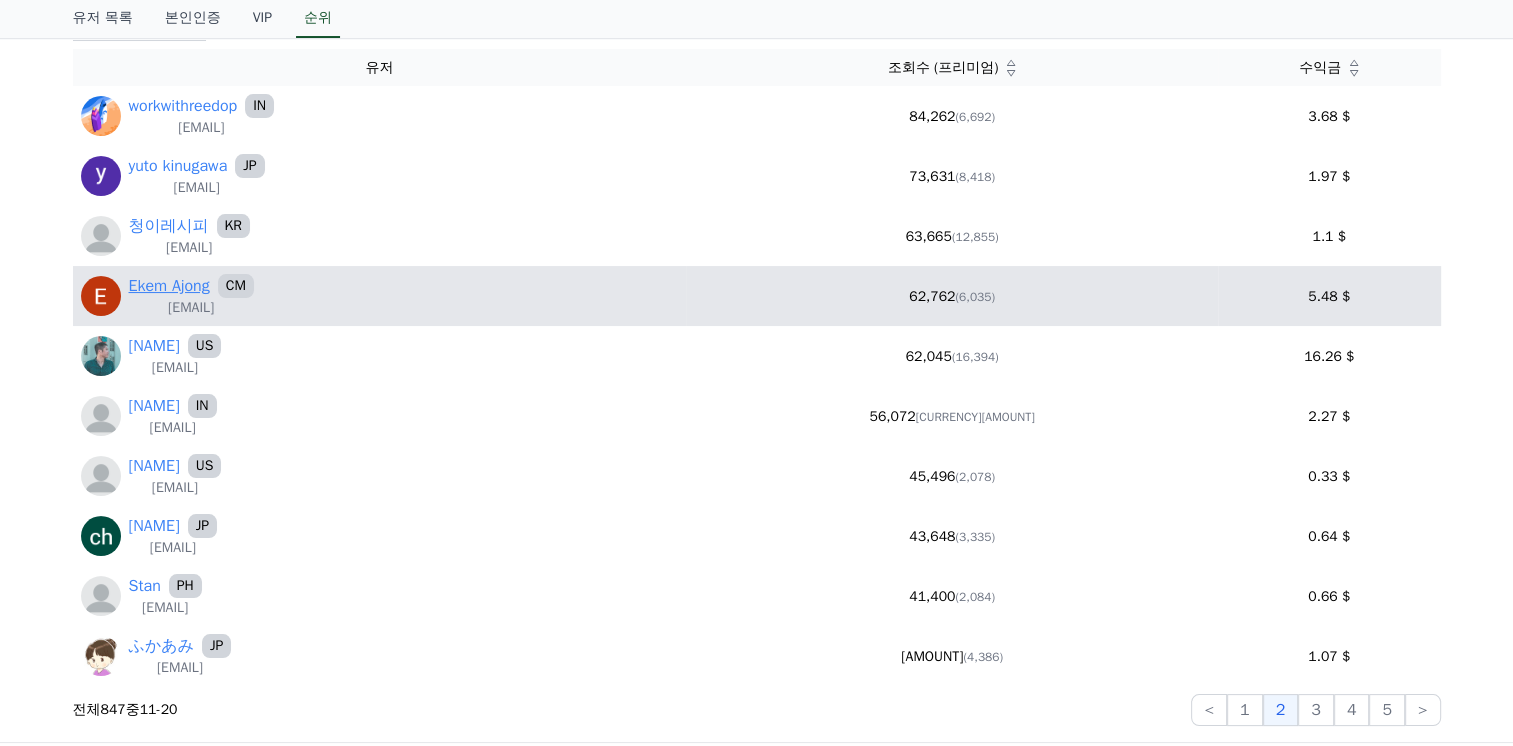 click on "Ekem Ajong" at bounding box center [169, 286] 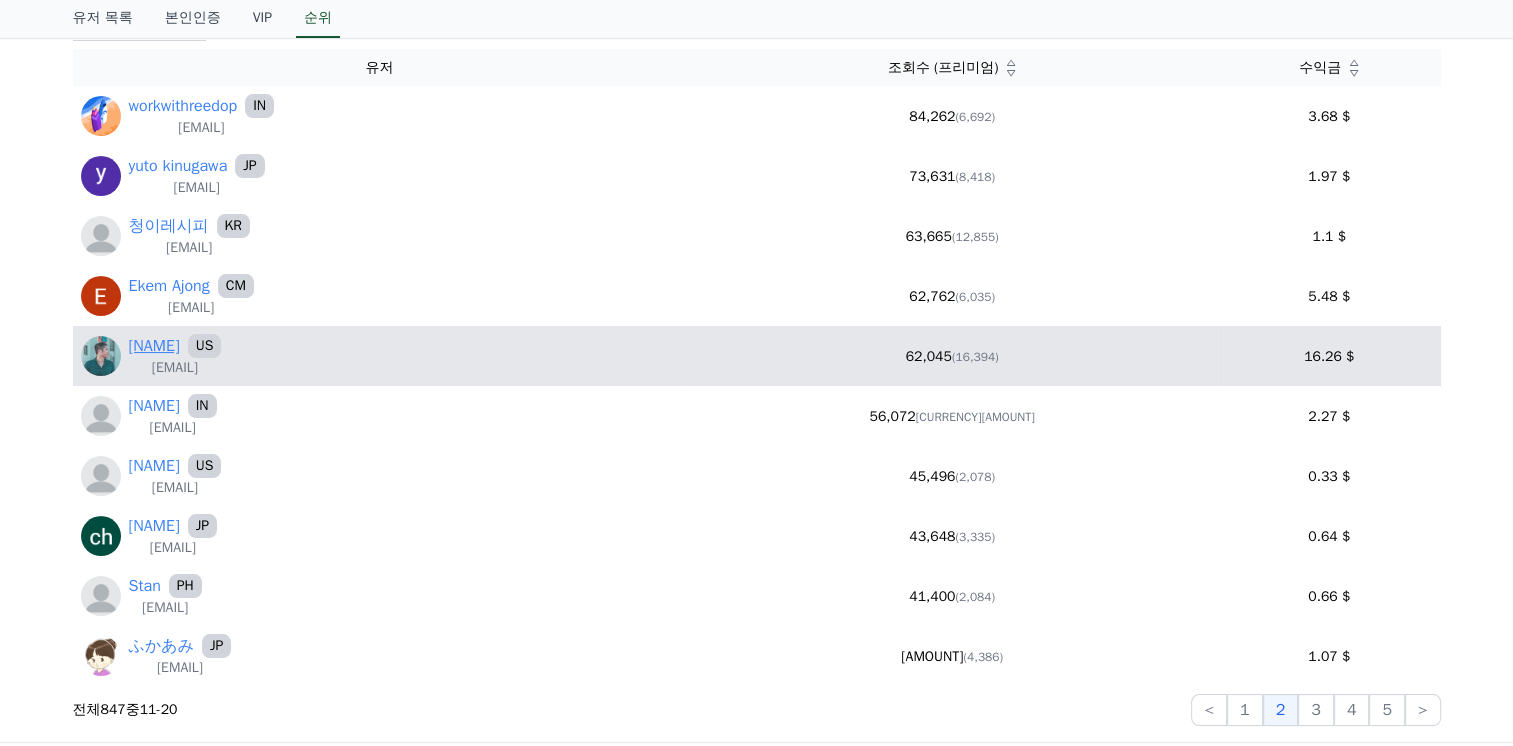 click on "Tony Yeung" at bounding box center [154, 346] 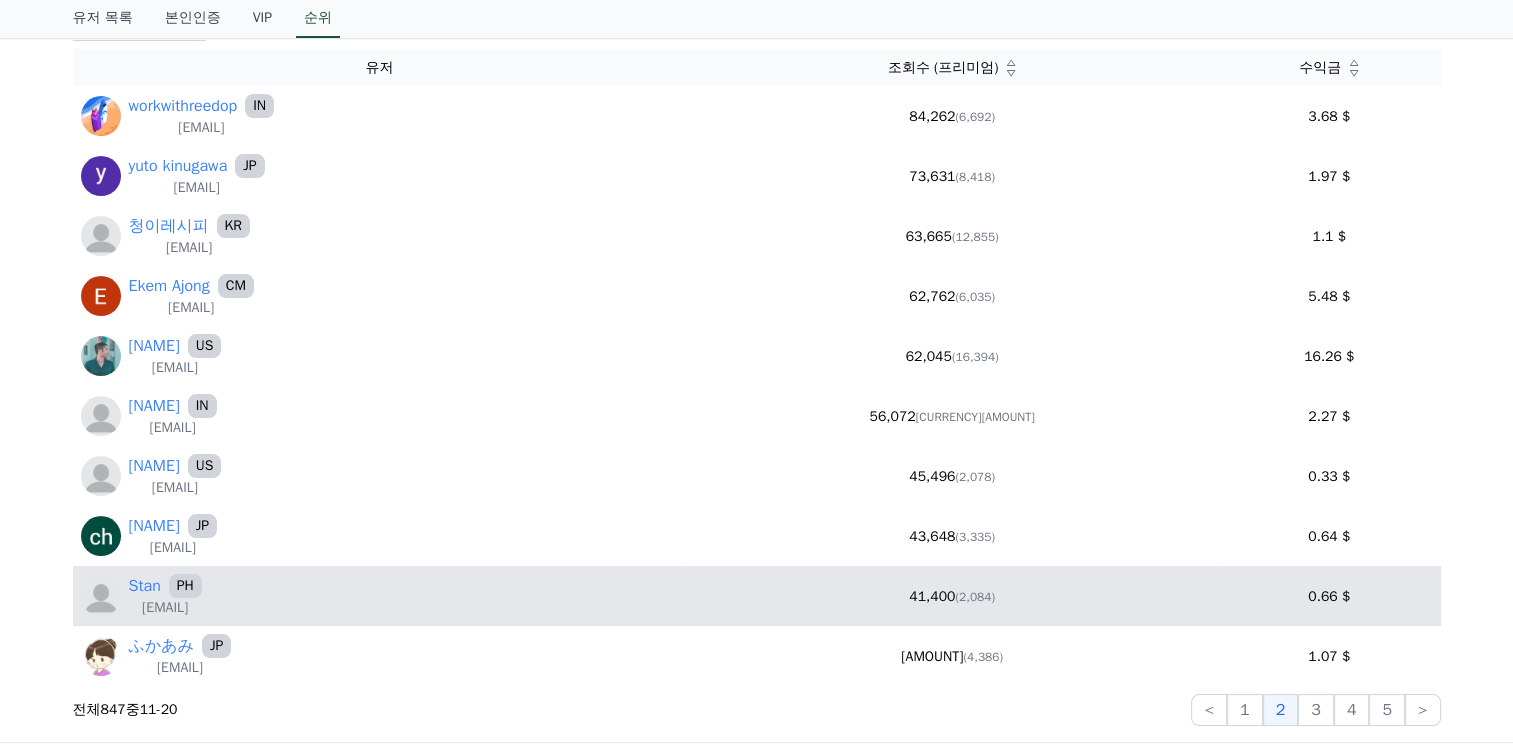 scroll, scrollTop: 100, scrollLeft: 0, axis: vertical 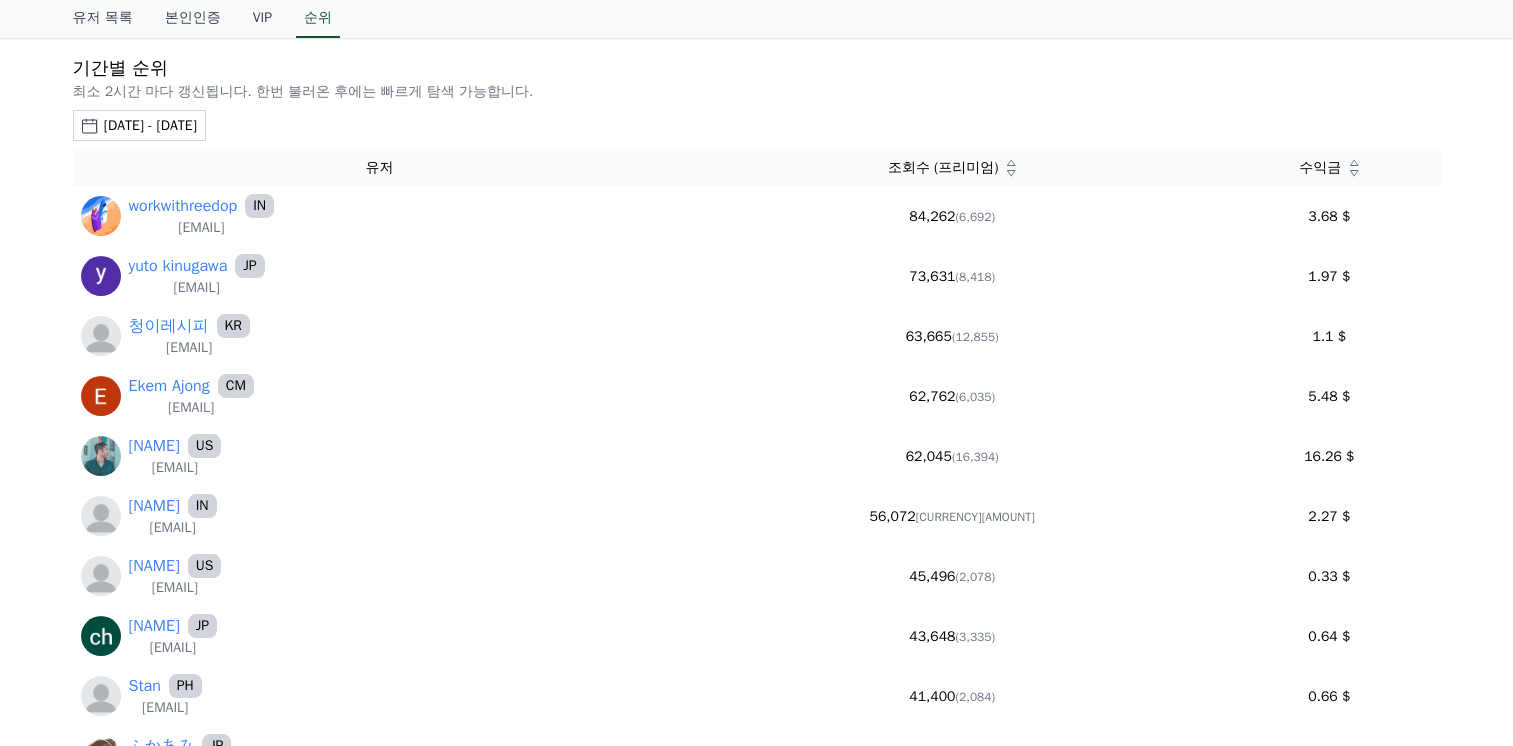 click on "기간별 순위   최소 2시간 마다 갱신됩니다. 한번 불러온 후에는 빠르게 탐색 가능합니다.     2025-07-26 - 2025-07-26   오늘 지난 7일 지난 30일 지난 60일 지난 90일 지난 1년     7월 2025           일 월 화 수 목 금 토       1 2 3 4 5 6 7 8 9 10 11 12 13 14 15 16 17 18 19 20 21 22 23 24 25 26 27 28 29 30 31         유저   조회수 (프리미엄)       수익금         workwithreedop   IN   workwithreedop@gmail.com   84,262  (6,692)   3.68 $   yuto kinugawa   JP   niana8571@gmail.com   73,631  (8,418)   1.97 $   청이레시피   KR   jookoreaint@naver.com   63,665  (12,855)   1.1 $   Ekem Ajong   CM   ekemajong4@gmail.com   62,762  (6,035)   5.48 $   Tony Yeung   US   mrtkwyoung@gmail.com   62,045  (16,394)   16.26 $   Rahul4243   IN   rahul620446@gmail.com   56,072  (8,355)   2.27 $   Beautiful1   US   877654697@qq.com   45,496  (2,078)   0.33 $   ch misaki   JP   misaki.ch0777@gmail.com   43,648  (3,335)   0.64 $   Stan   PH     41,400  (2,084)" at bounding box center [756, 440] 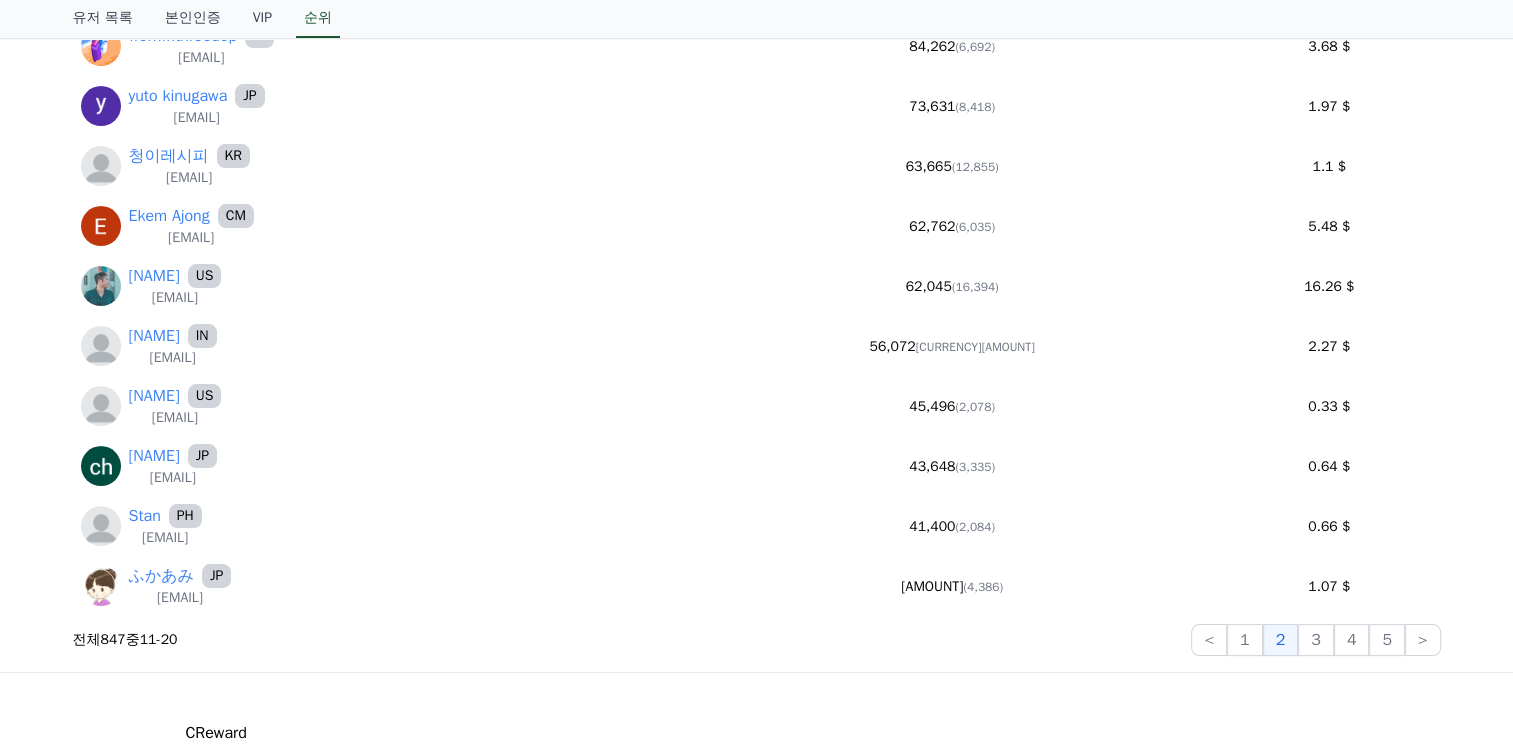 scroll, scrollTop: 300, scrollLeft: 0, axis: vertical 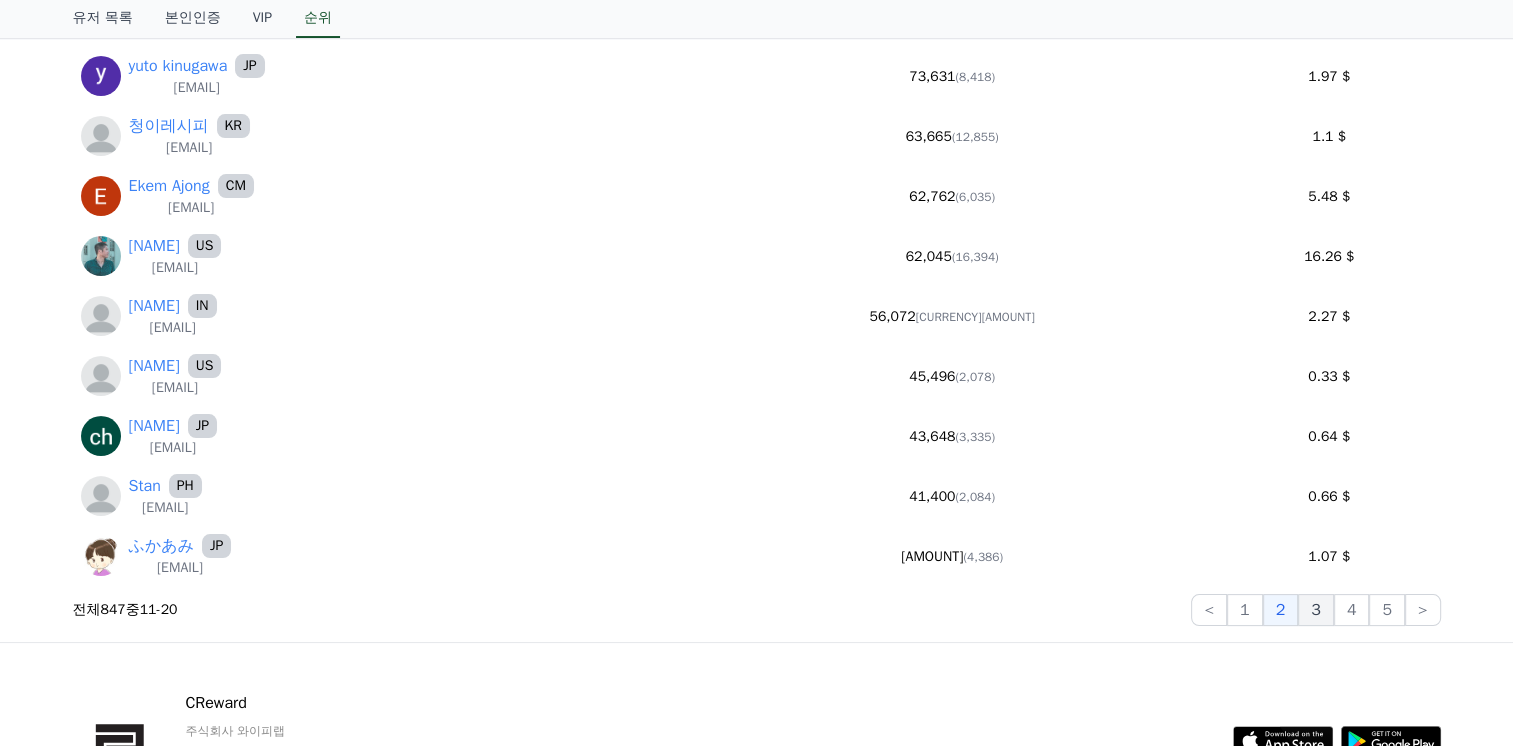 click on "3" 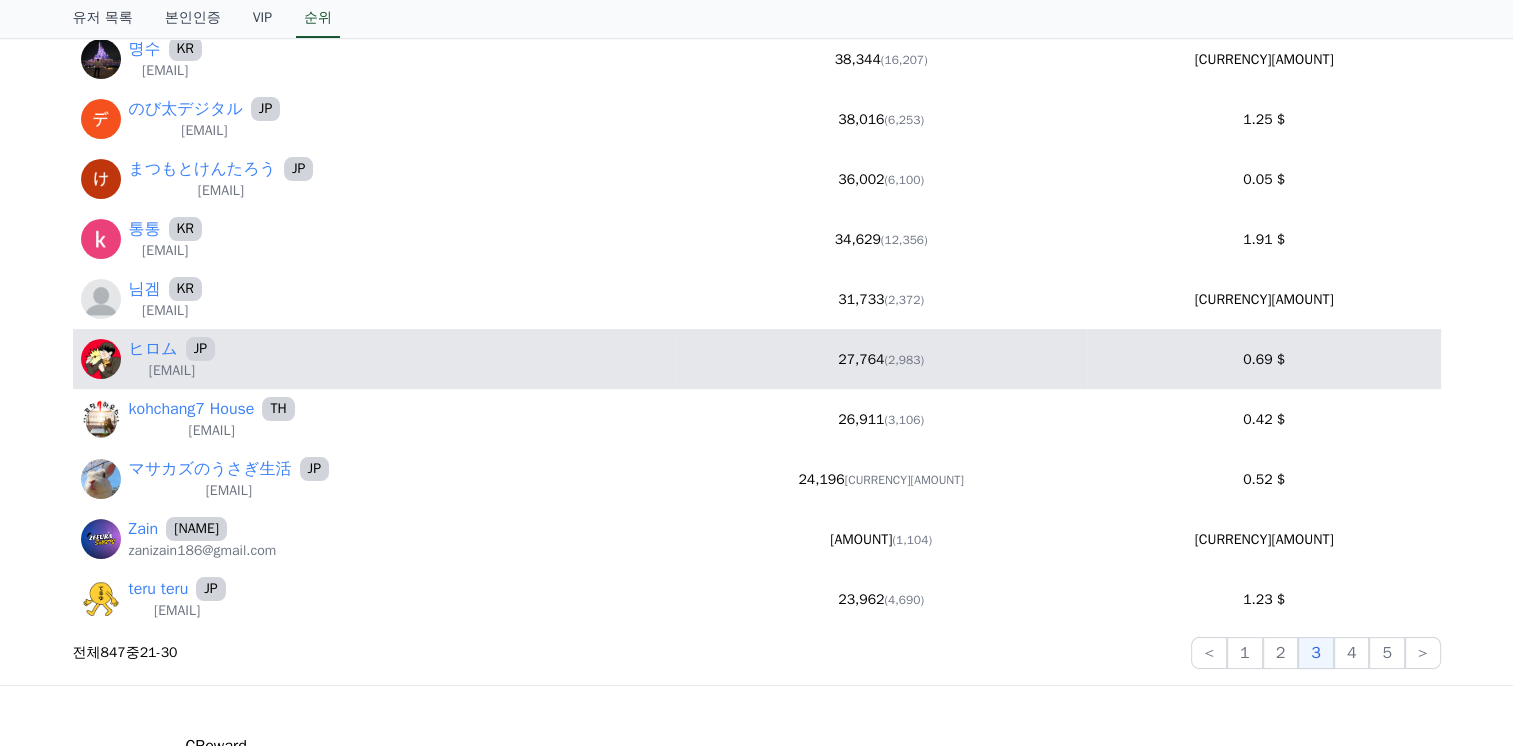 scroll, scrollTop: 400, scrollLeft: 0, axis: vertical 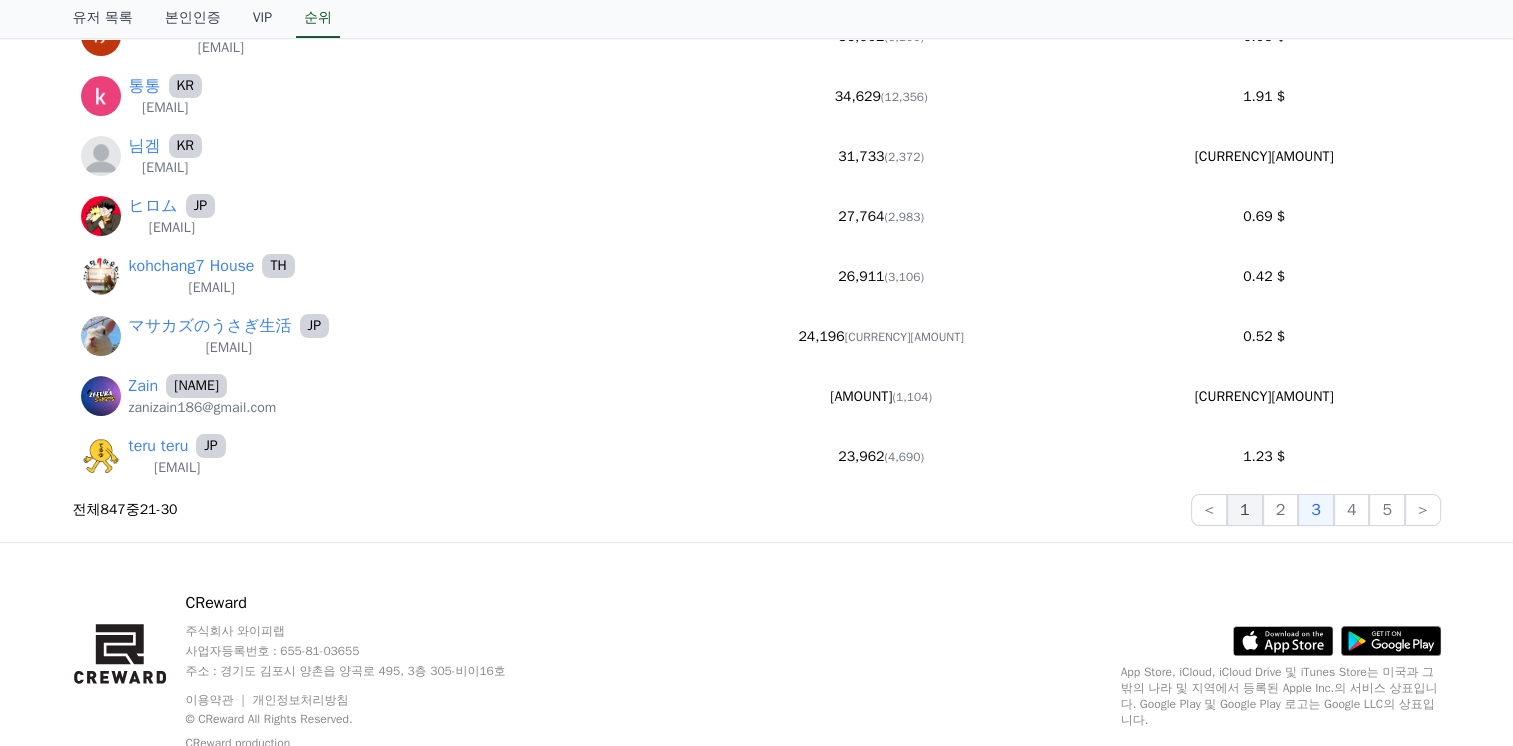 click on "1" at bounding box center [1245, 510] 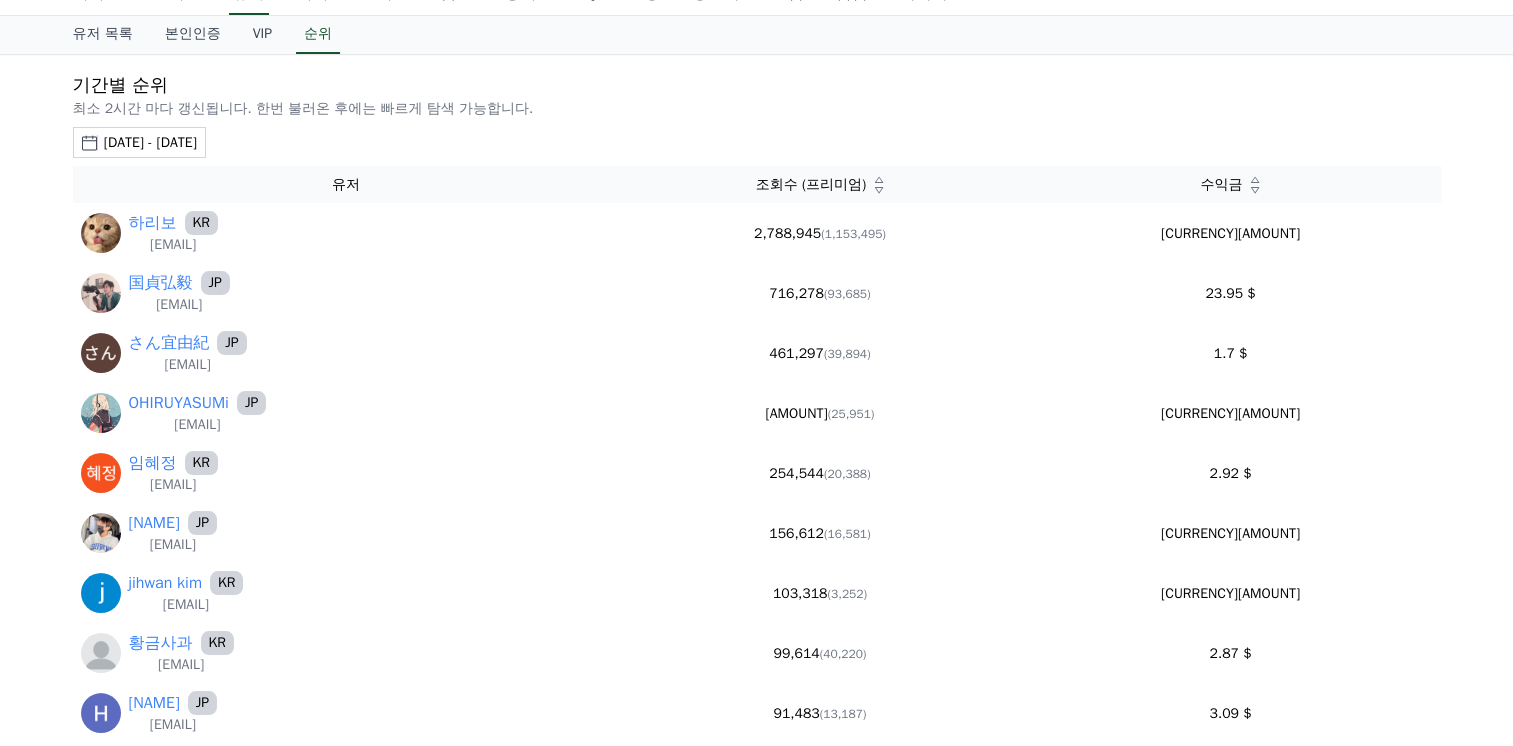 scroll, scrollTop: 0, scrollLeft: 0, axis: both 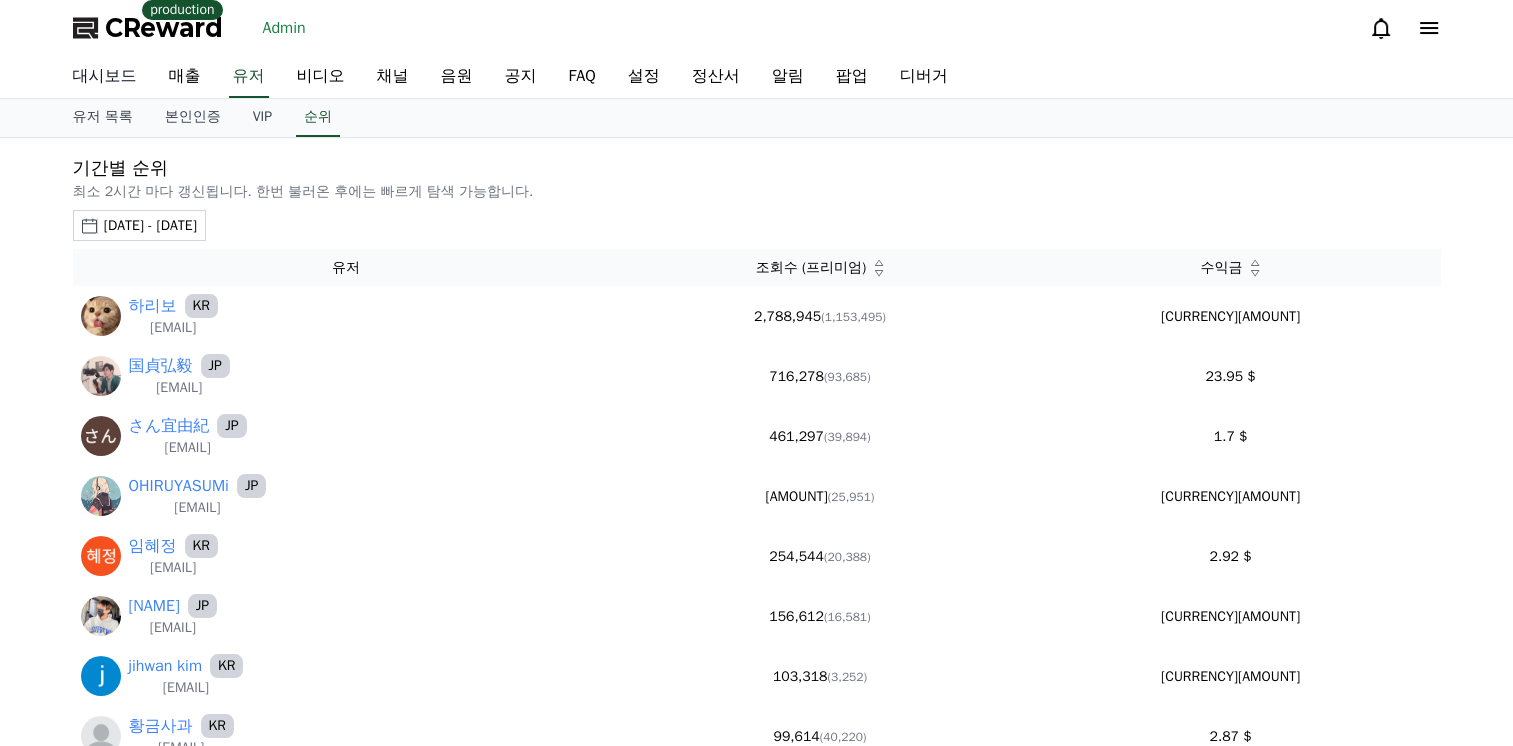 click on "대시보드" at bounding box center [105, 77] 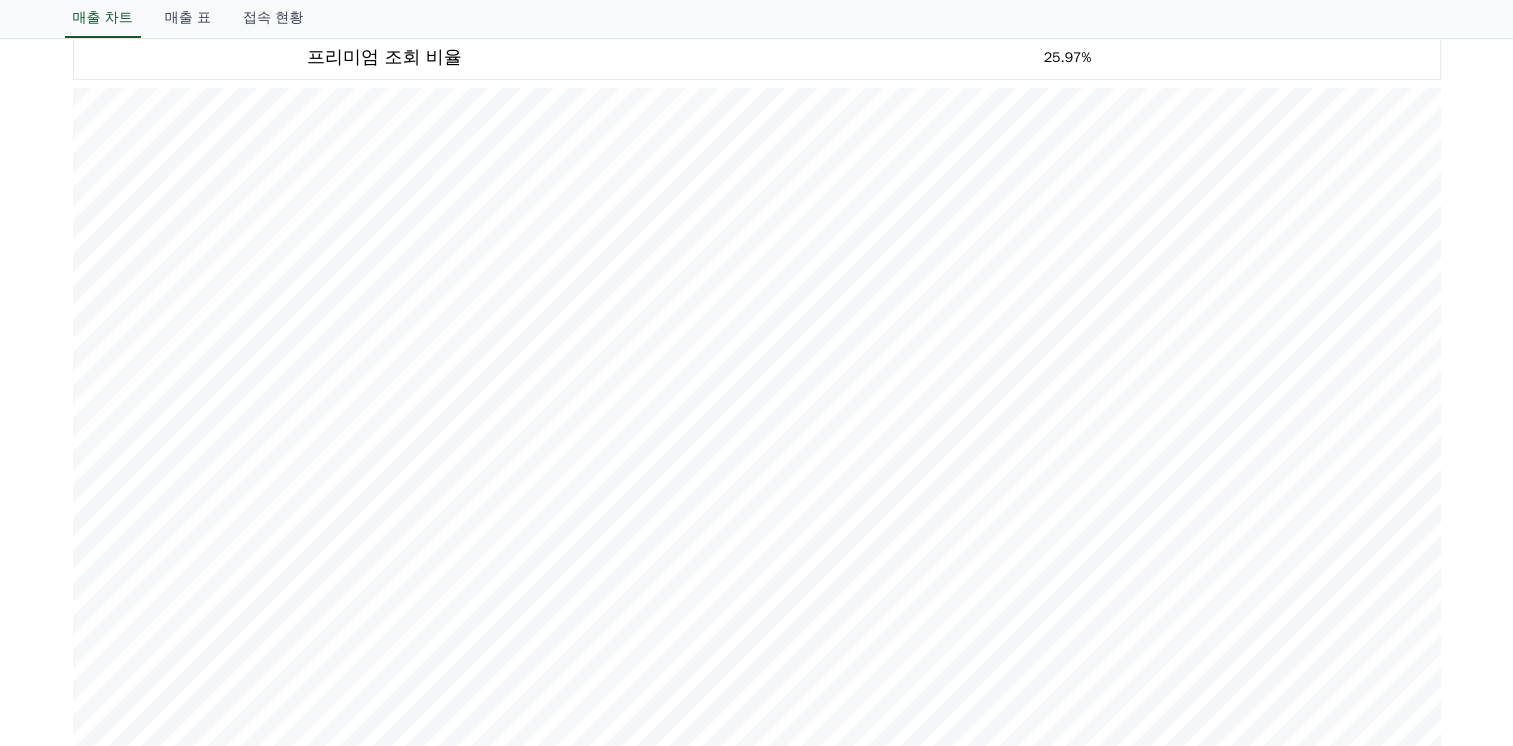 scroll, scrollTop: 0, scrollLeft: 0, axis: both 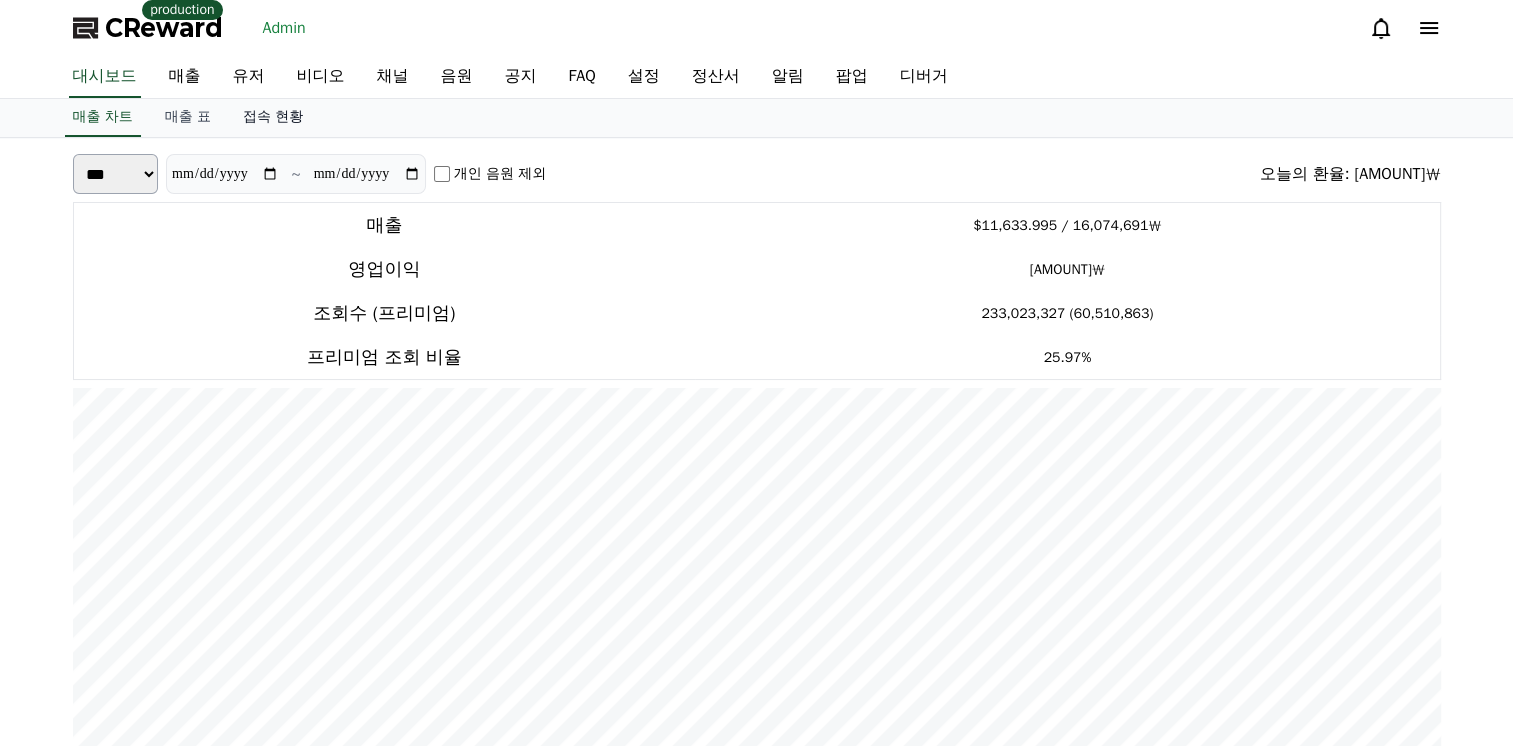 click on "접속 현황" at bounding box center [273, 118] 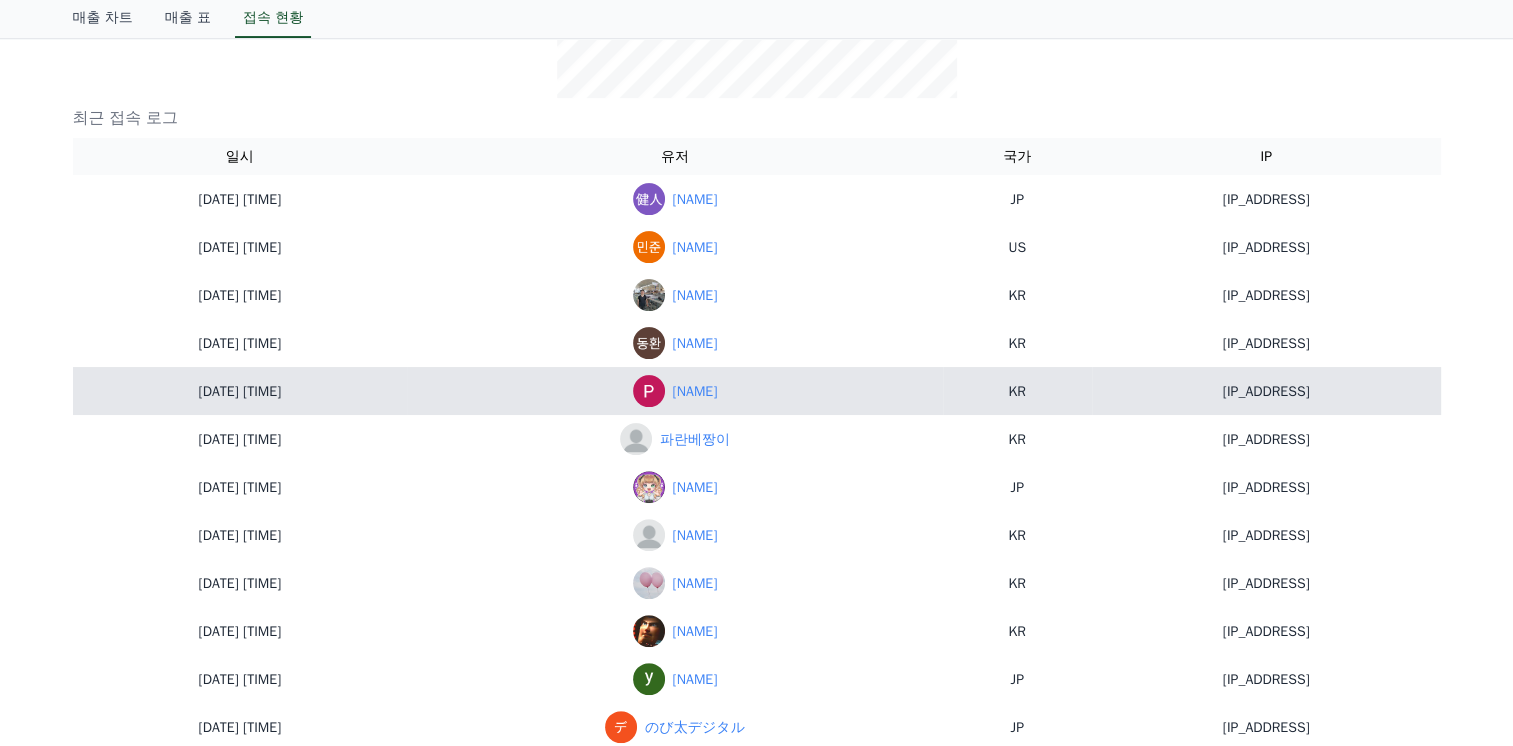 scroll, scrollTop: 500, scrollLeft: 0, axis: vertical 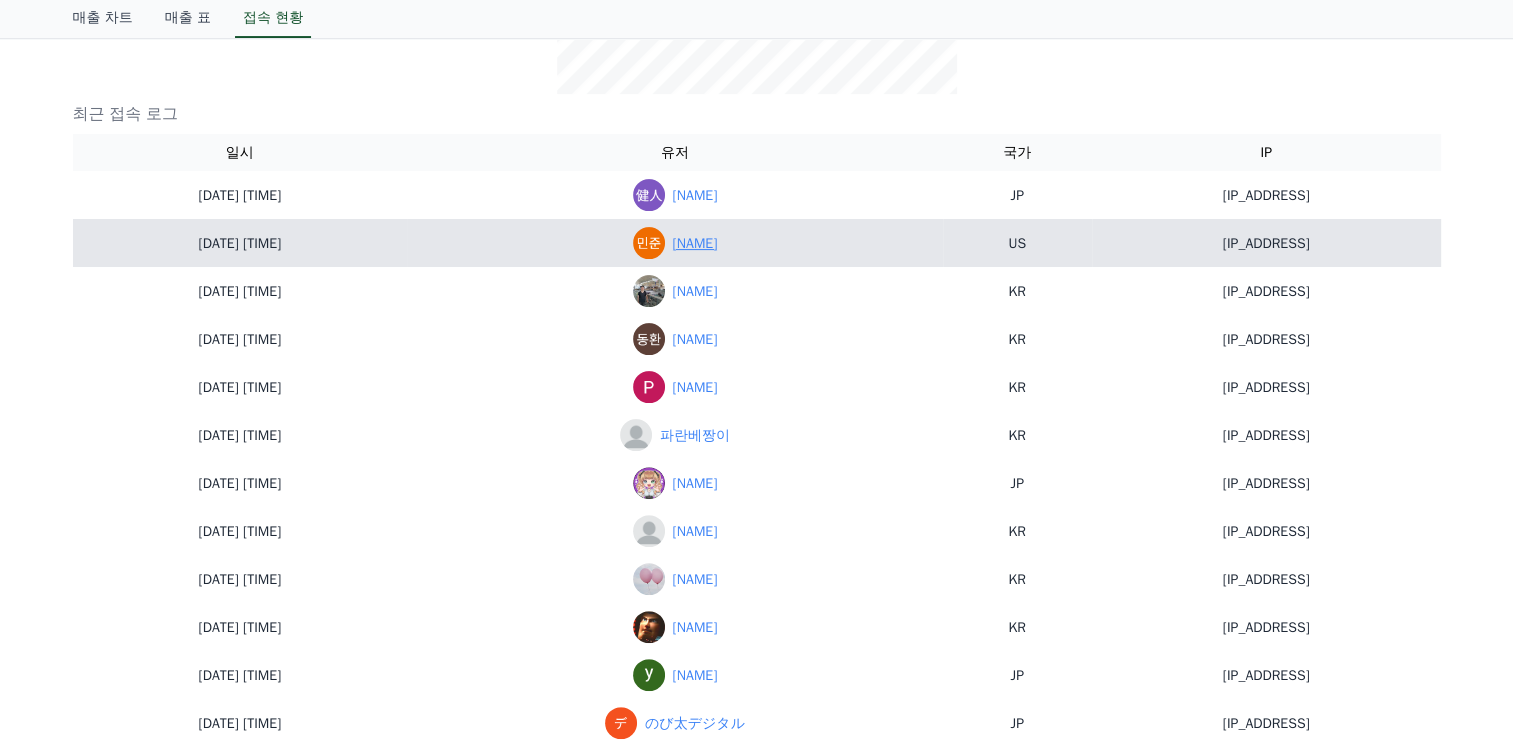 click on "정민준" 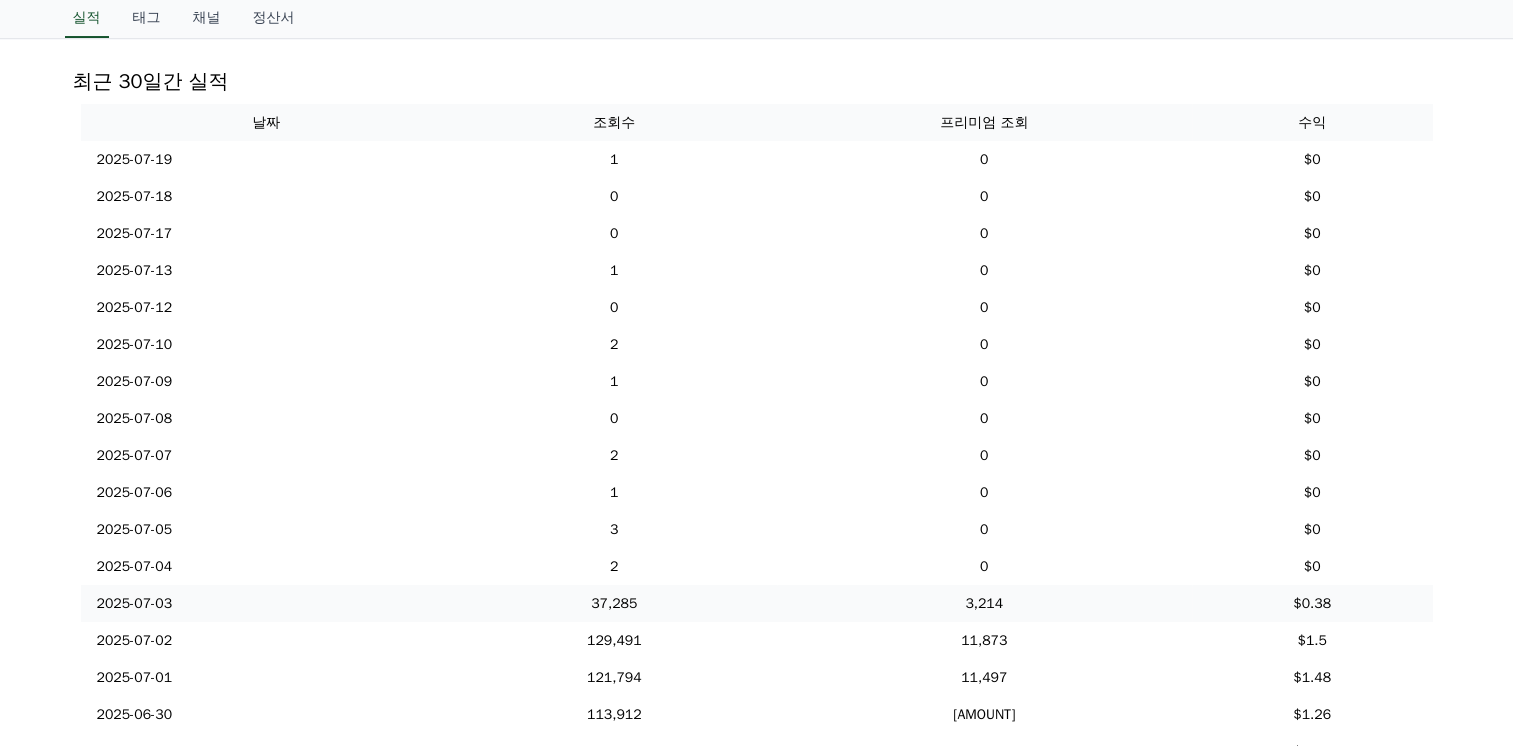 scroll, scrollTop: 100, scrollLeft: 0, axis: vertical 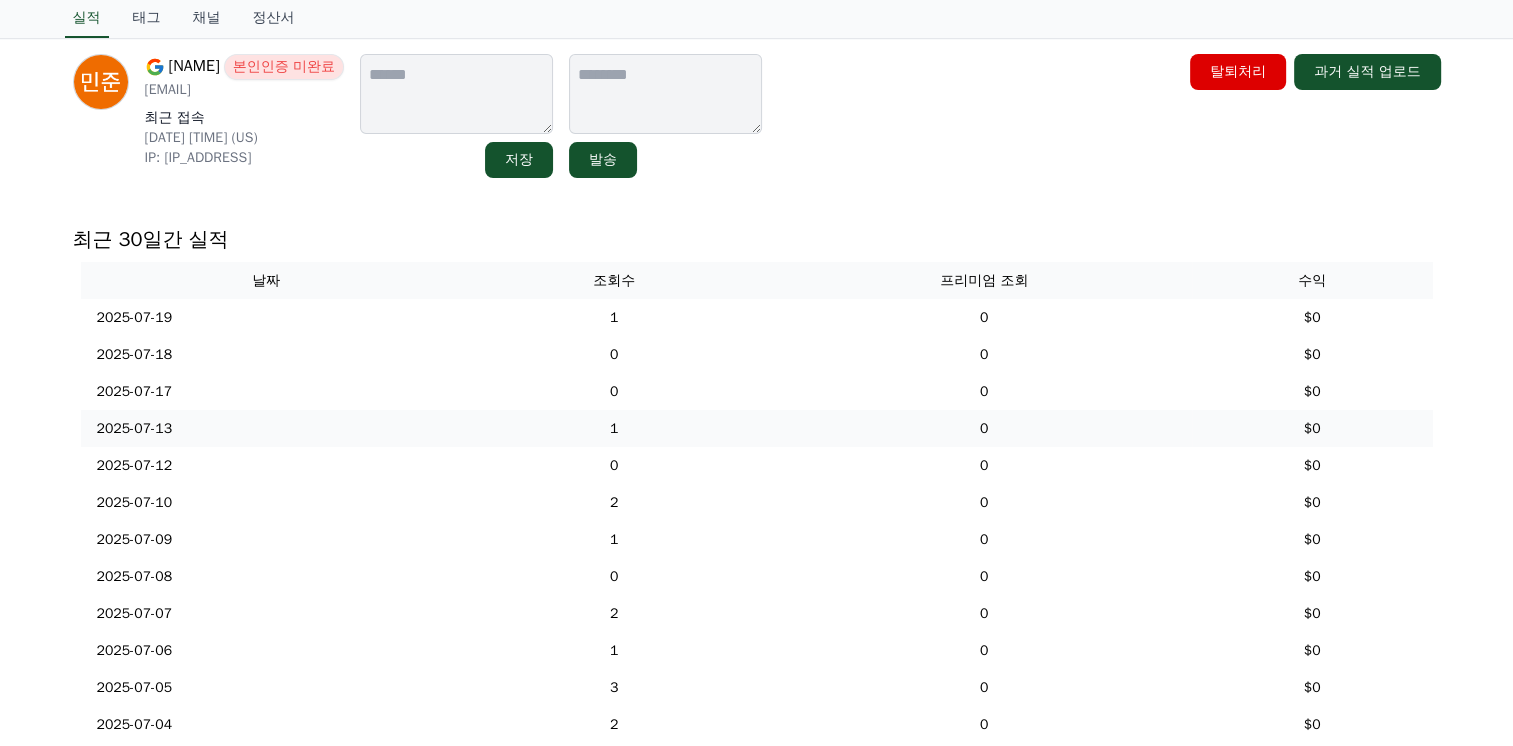 drag, startPoint x: 476, startPoint y: 446, endPoint x: 480, endPoint y: 432, distance: 14.56022 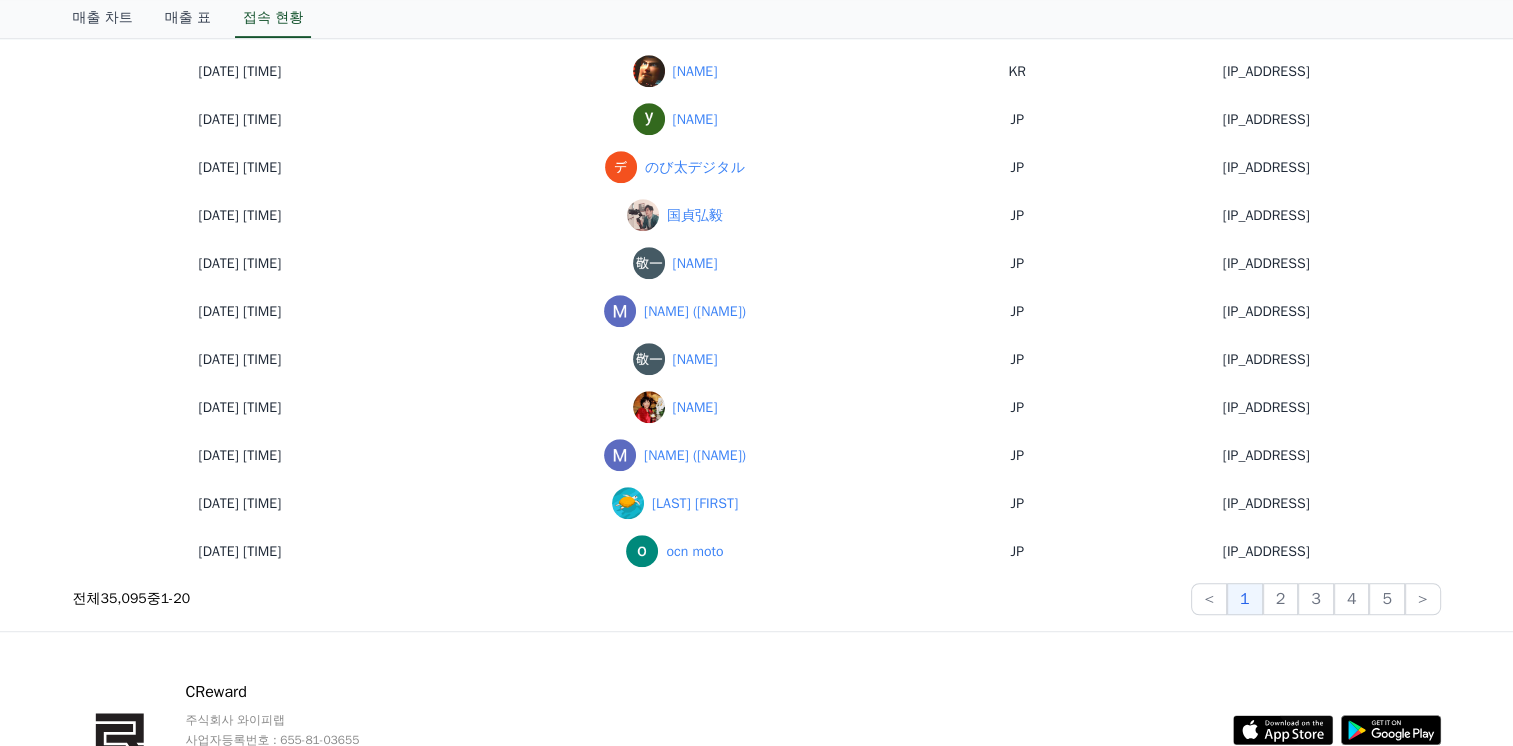 scroll, scrollTop: 1068, scrollLeft: 0, axis: vertical 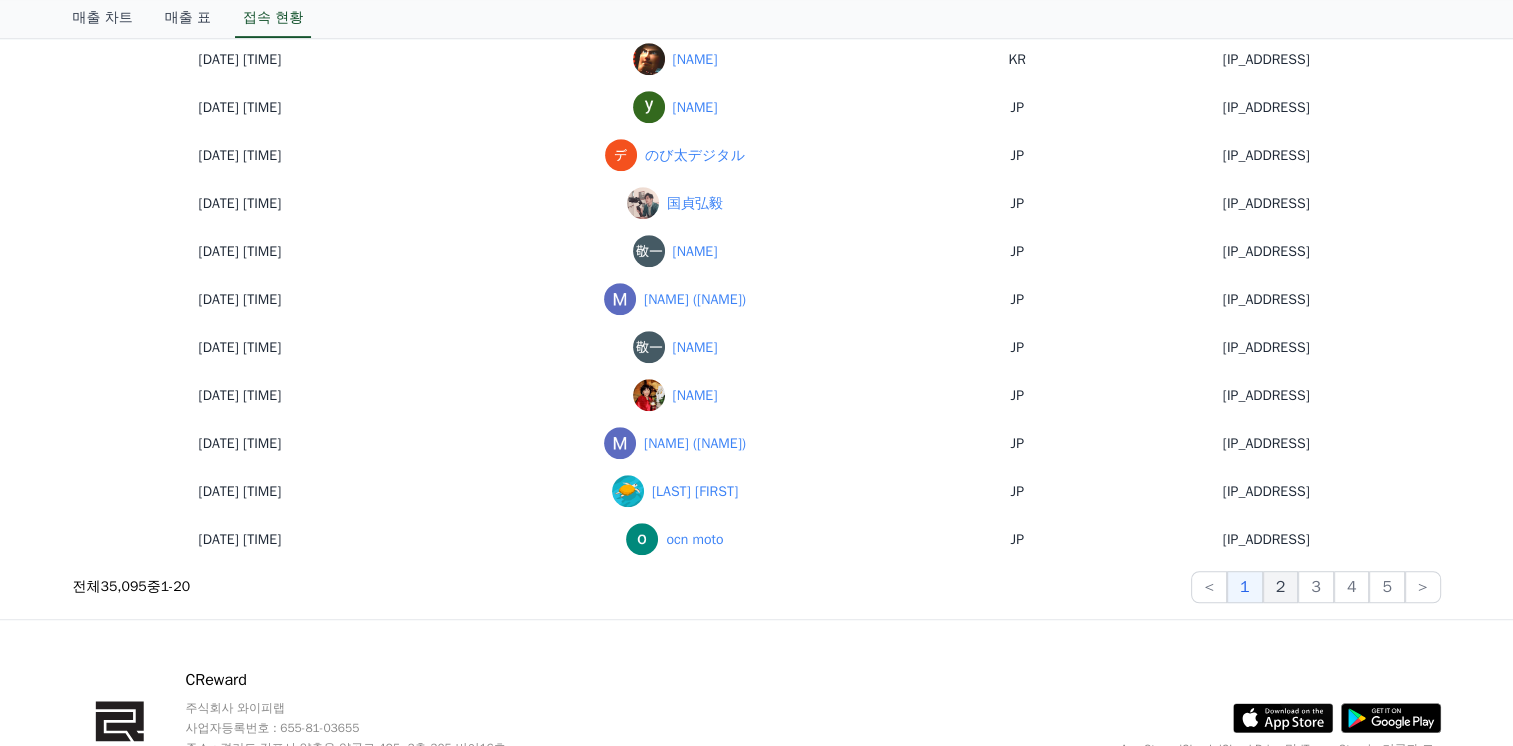 click on "2" 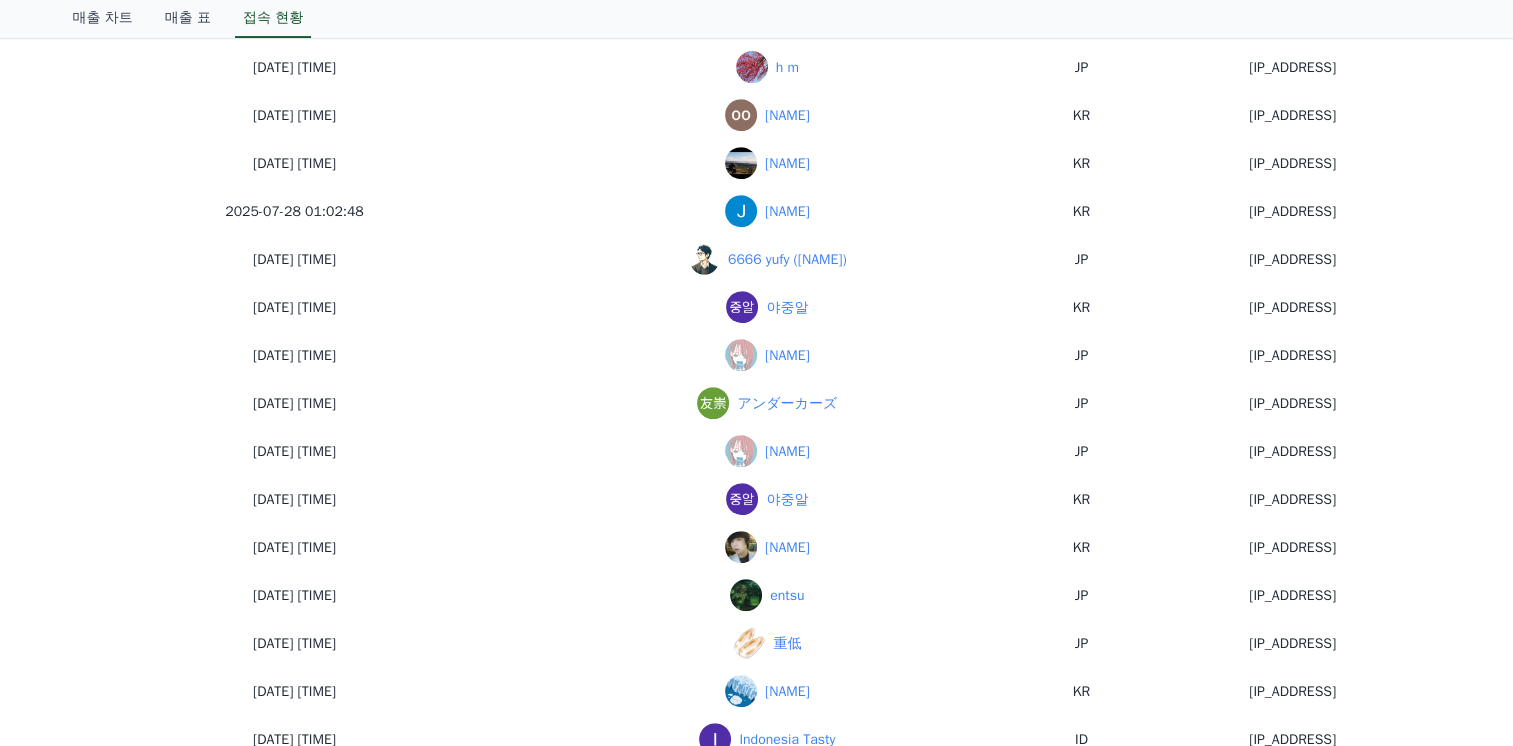 scroll, scrollTop: 1168, scrollLeft: 0, axis: vertical 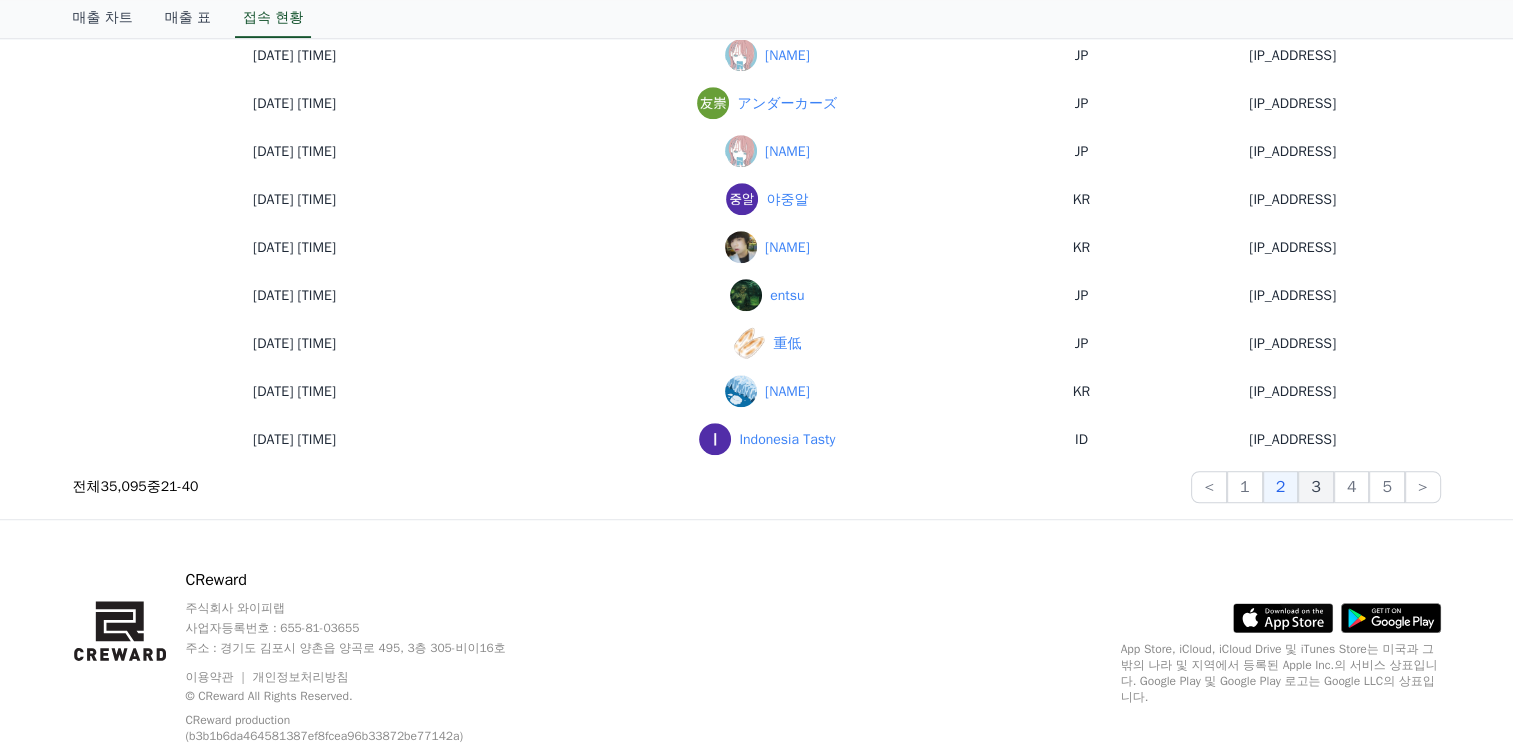 click on "3" 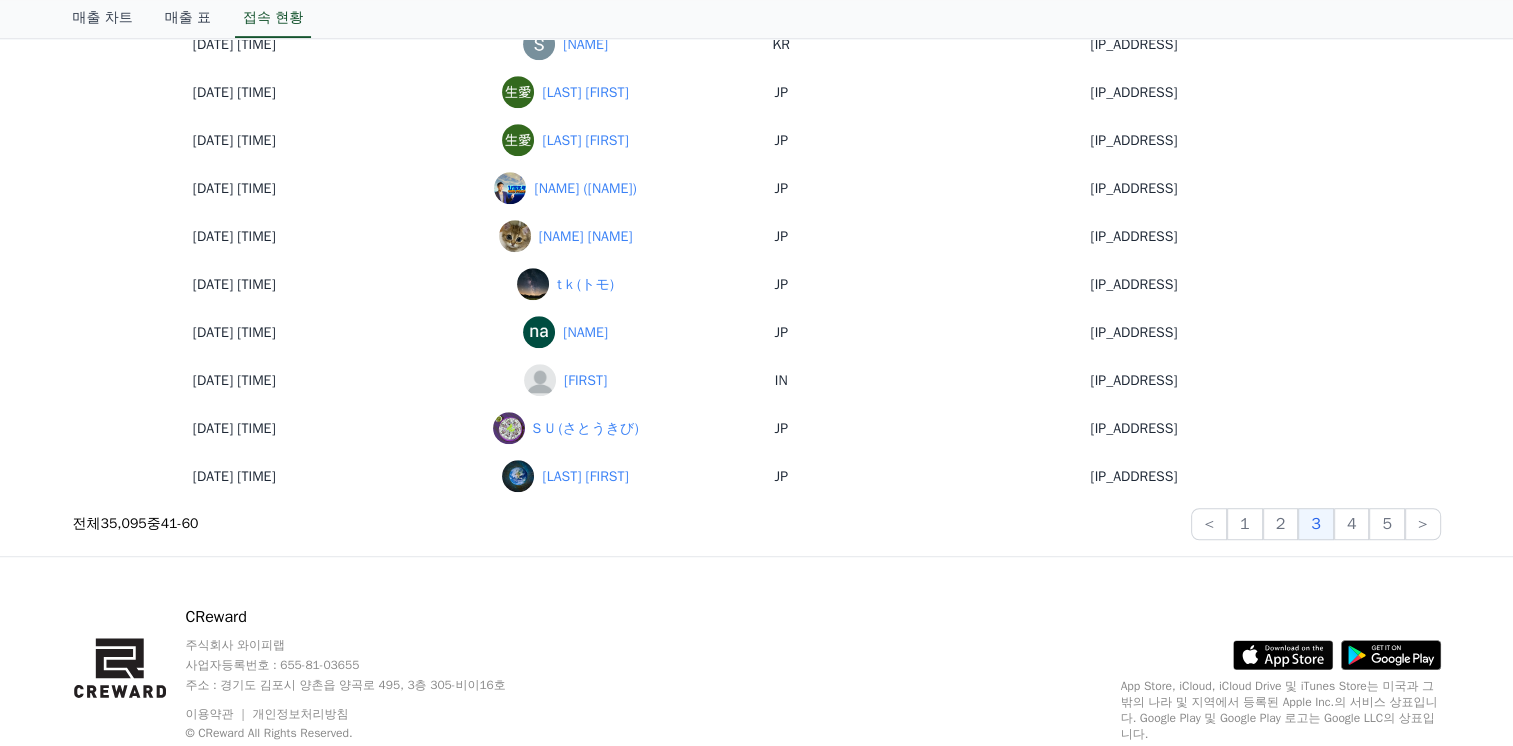 scroll, scrollTop: 1228, scrollLeft: 0, axis: vertical 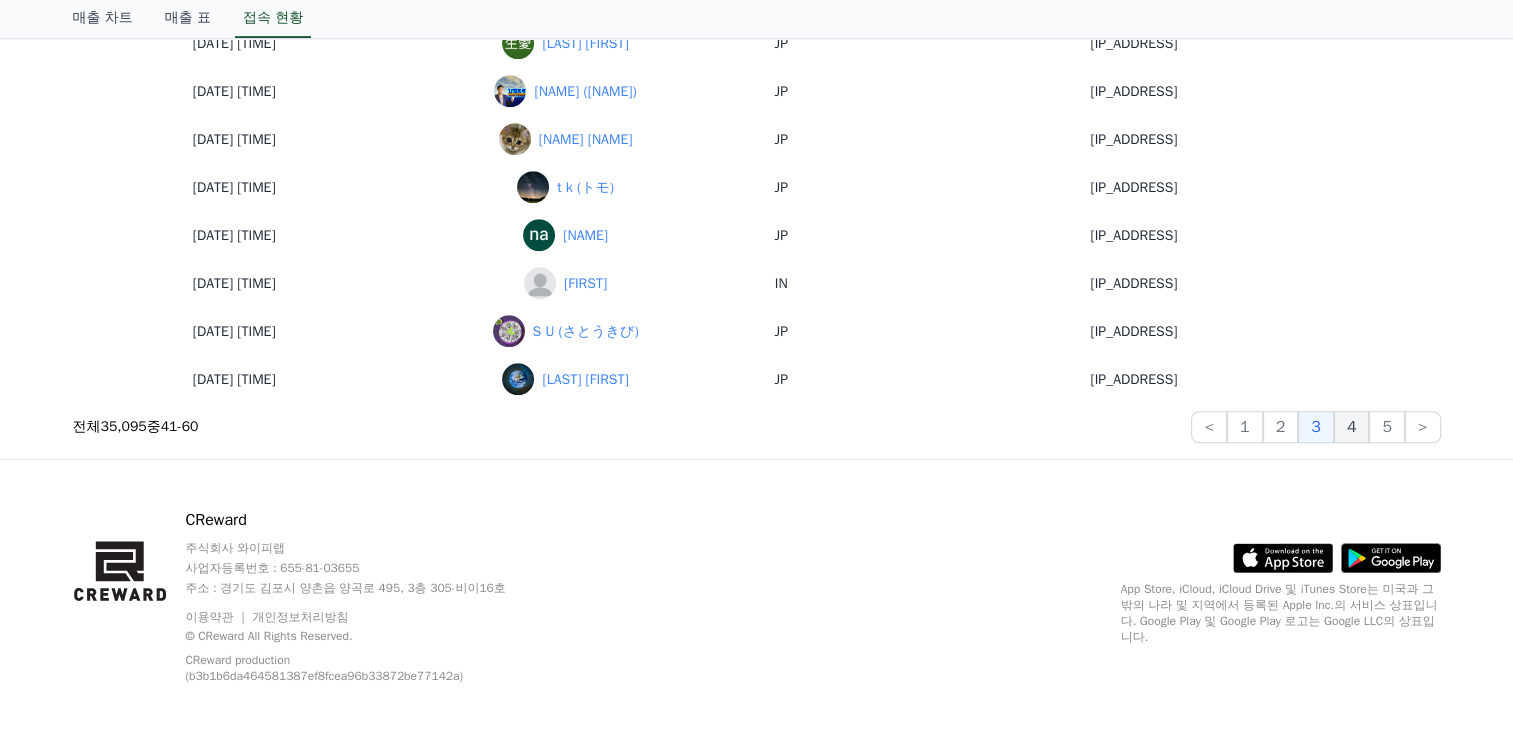 click on "4" 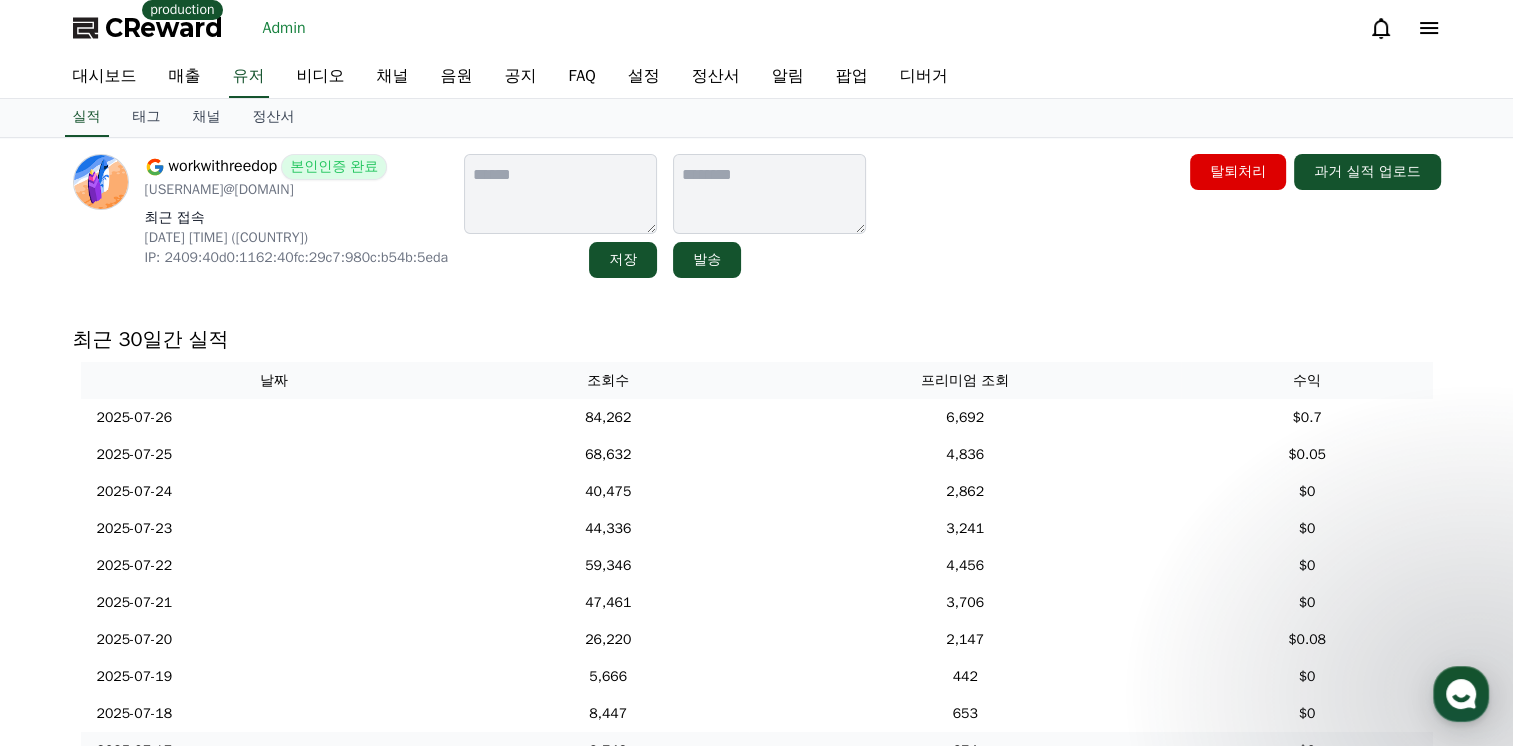scroll, scrollTop: 0, scrollLeft: 0, axis: both 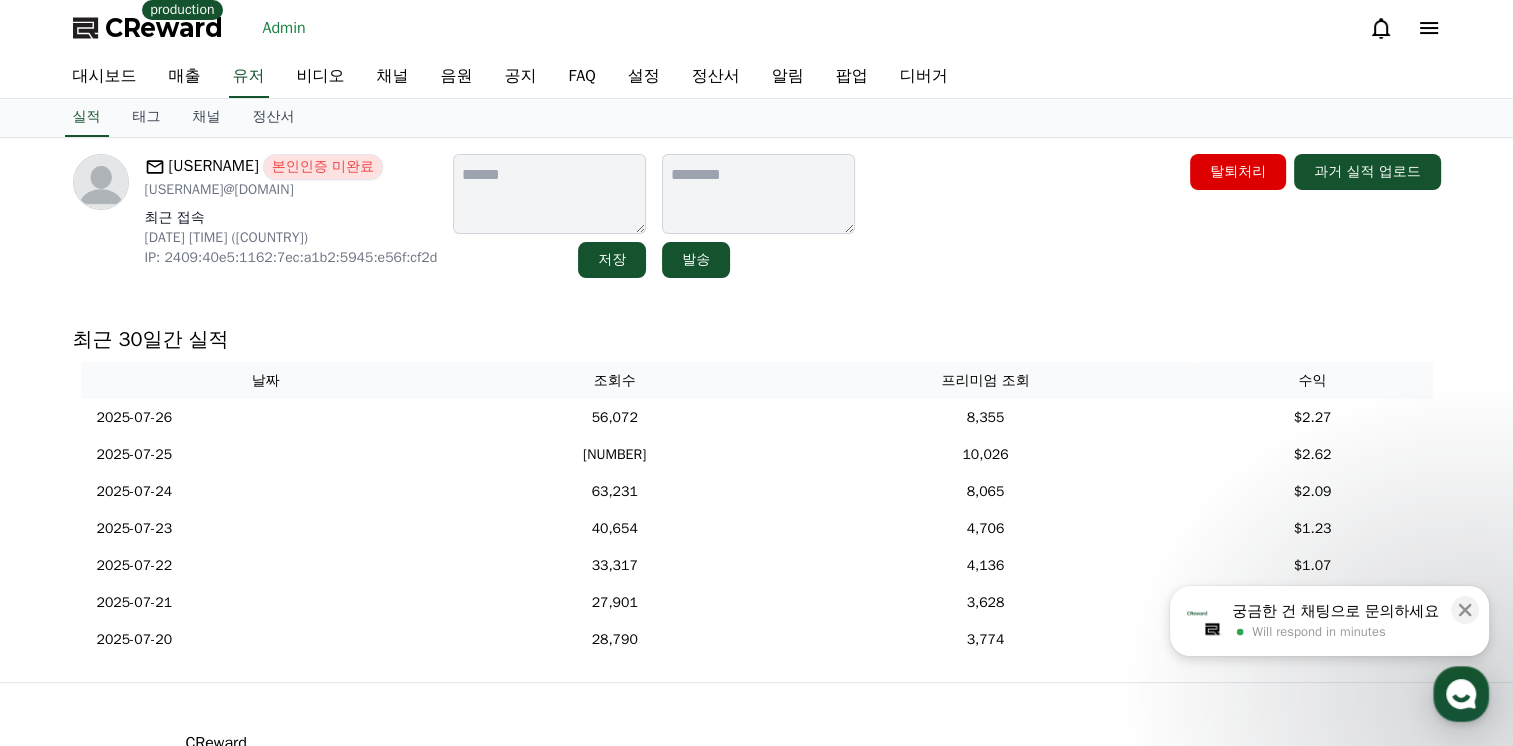 click on "Rahul4243   본인인증 미완료   rahul620446@gmail.com   최근 접속   2025-07-19 23:48:52 (IN)   IP: 2409:40e5:1162:7ec:a1b2:5945:e56f:cf2d       저장         발송     탈퇴처리     과거 실적 업로드     최근 30일간 실적   날짜 조회수 프리미엄 조회 수익 2025-07-26   07/26 56,072 8,355 $2.27   2025-07-25   07/25 70,293 10,026 $2.62   2025-07-24   07/24 63,231 8,065 $2.09   2025-07-23   07/23 40,654 4,706 $1.23   2025-07-22   07/22 33,317 4,136 $1.07   2025-07-21   07/21 27,901 3,628 $1   2025-07-20   07/20 28,790 3,774 $0.78" at bounding box center (757, 410) 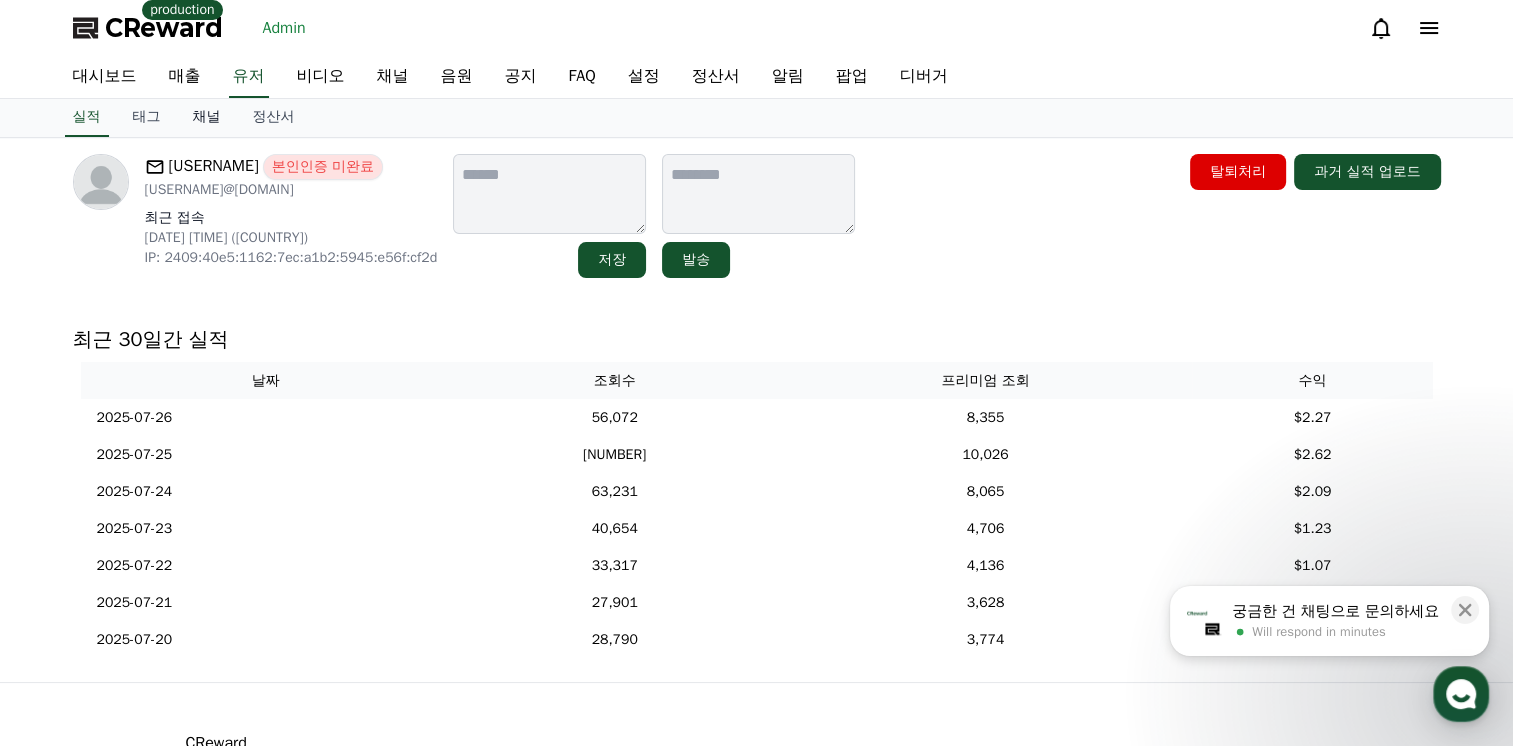 click on "채널" at bounding box center (207, 118) 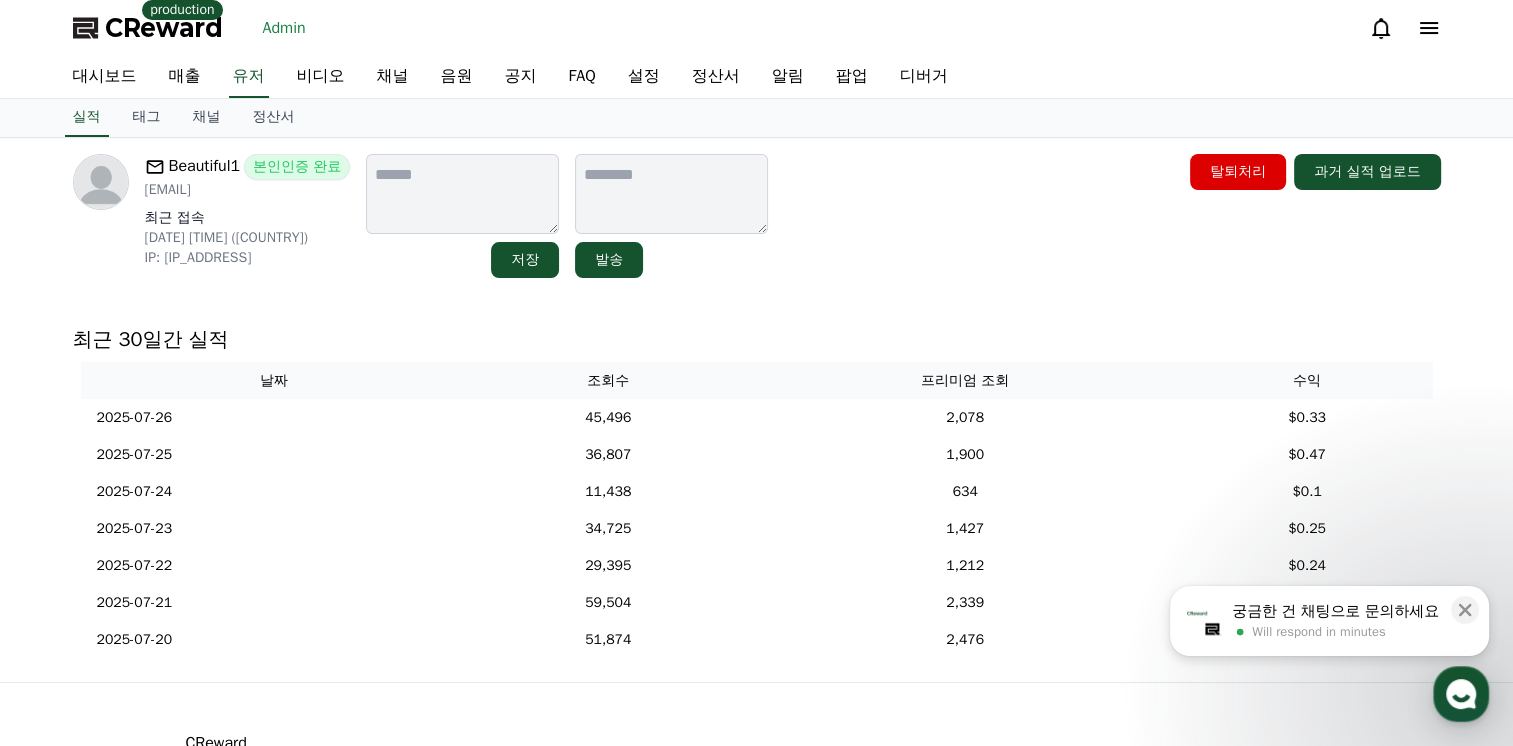 scroll, scrollTop: 0, scrollLeft: 0, axis: both 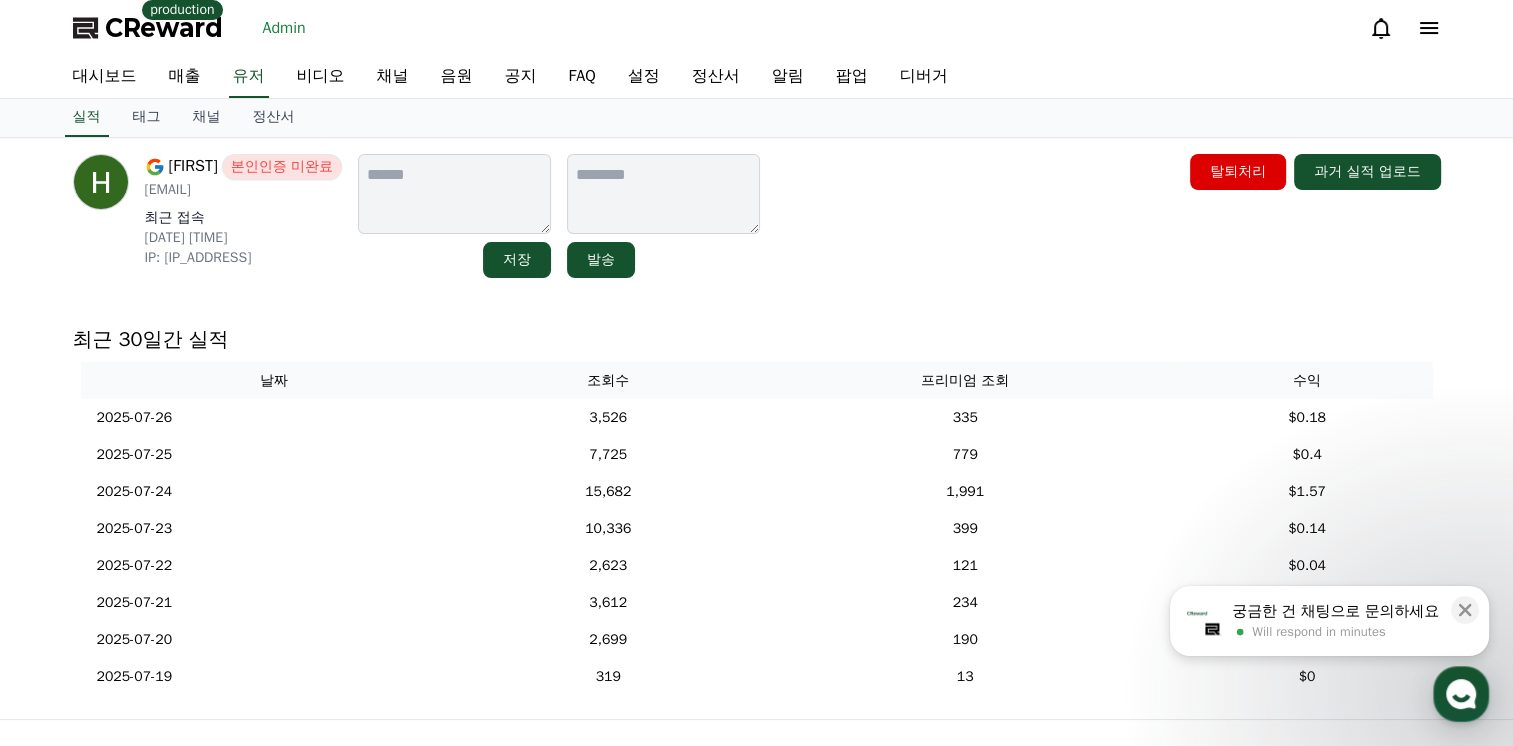 click on "[FIRST]   본인인증 미완료   [EMAIL]   최근 접속   [DATE] [TIME]   IP: [IP_ADDRESS]       저장         발송     탈퇴처리     과거 실적 업로드     최근 30일간 실적   날짜 조회수 프리미엄 조회 수익 2025-07-26   07/26 3,526 335 $0.18   2025-07-25   07/25 7,725 779 $0.4   2025-07-24   07/24 15,682 1,991 $1.57   2025-07-23   07/23 10,336 399 $0.14   2025-07-22   07/22 2,623 121 $0.04   2025-07-21   07/21 3,612 234 $0.12   2025-07-20   07/20 2,699 190 $0.04   2025-07-19   07/19 319 13 $0" at bounding box center [757, 428] 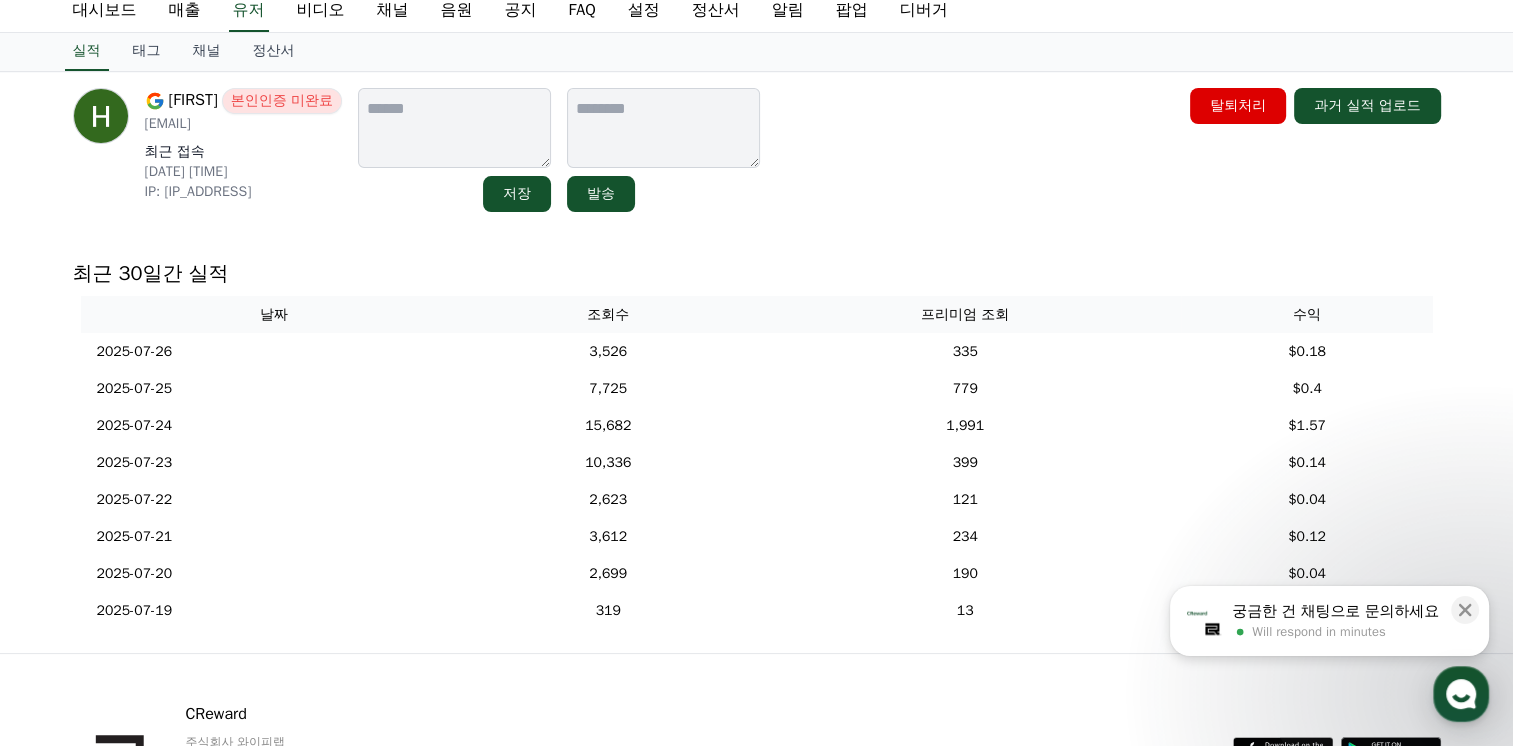 scroll, scrollTop: 100, scrollLeft: 0, axis: vertical 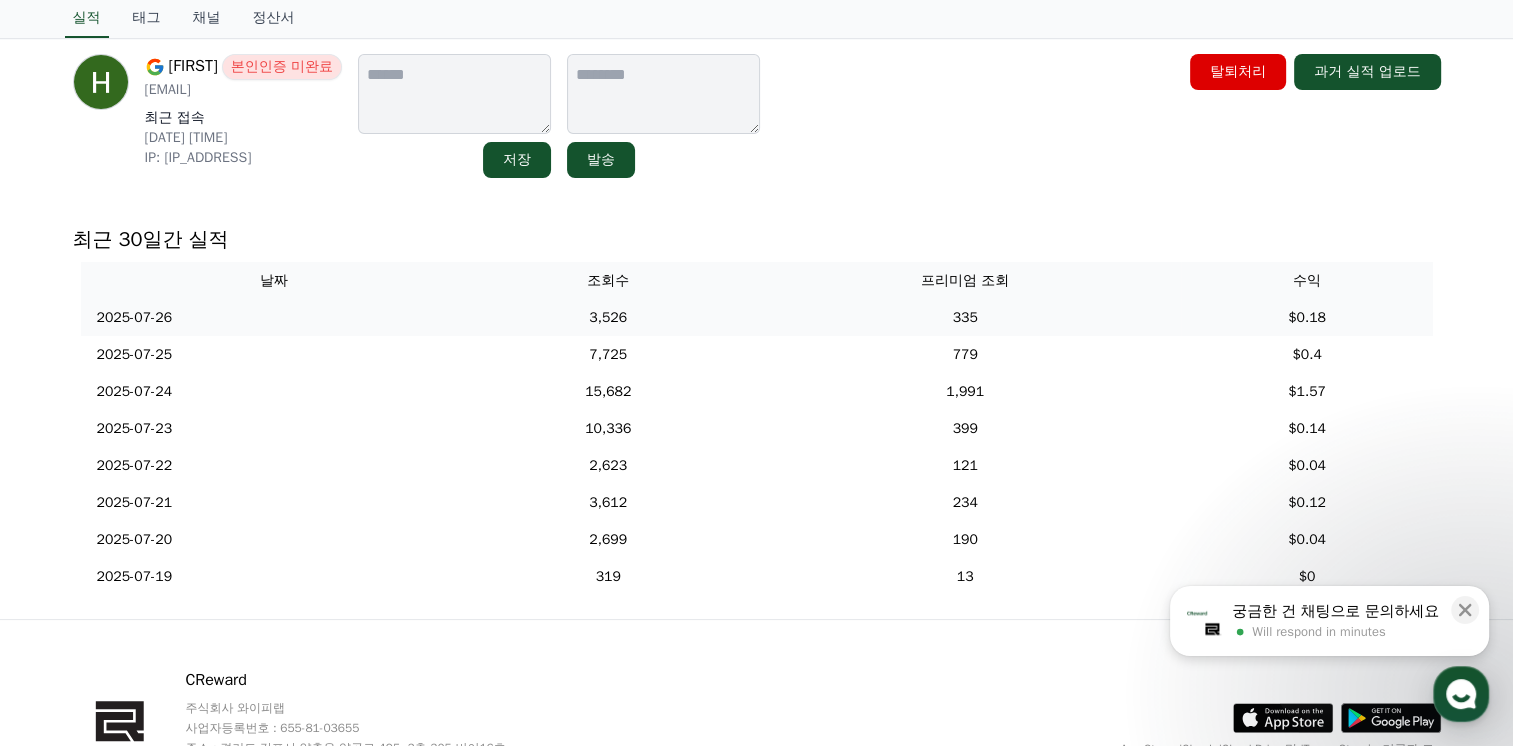 click on "335" at bounding box center [965, 317] 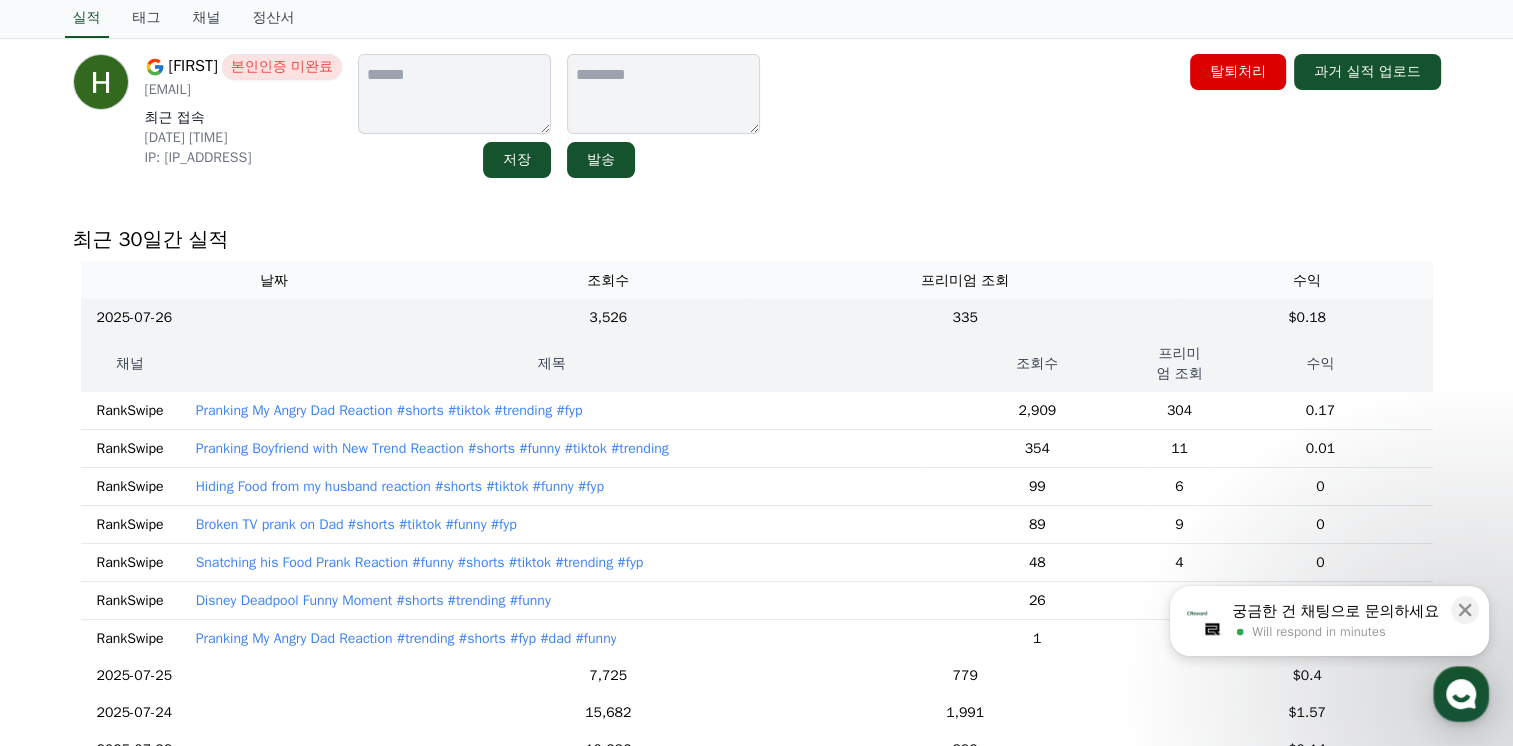 click on "Pranking My Angry Dad Reaction #shorts #tiktok #trending #fyp" at bounding box center (552, 411) 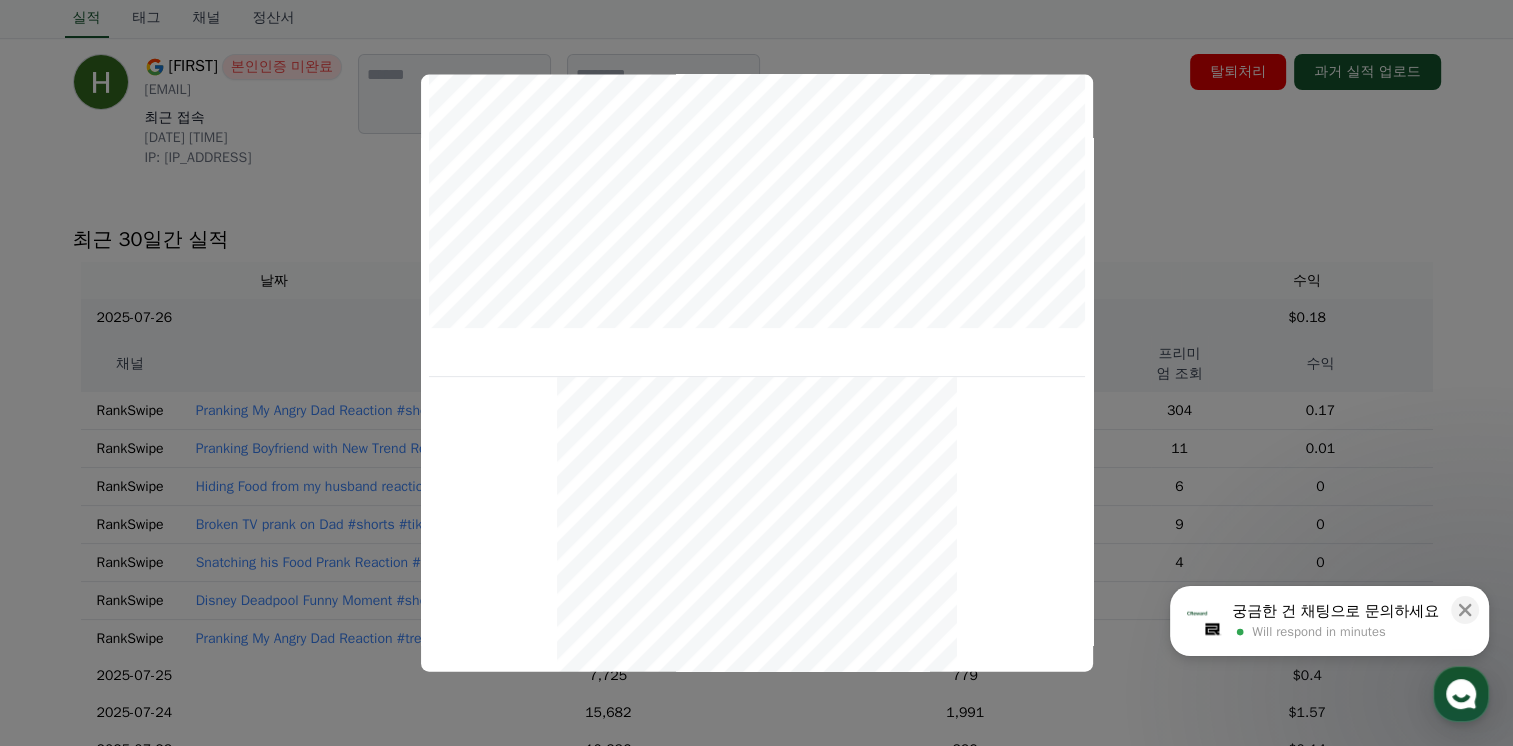 scroll, scrollTop: 829, scrollLeft: 0, axis: vertical 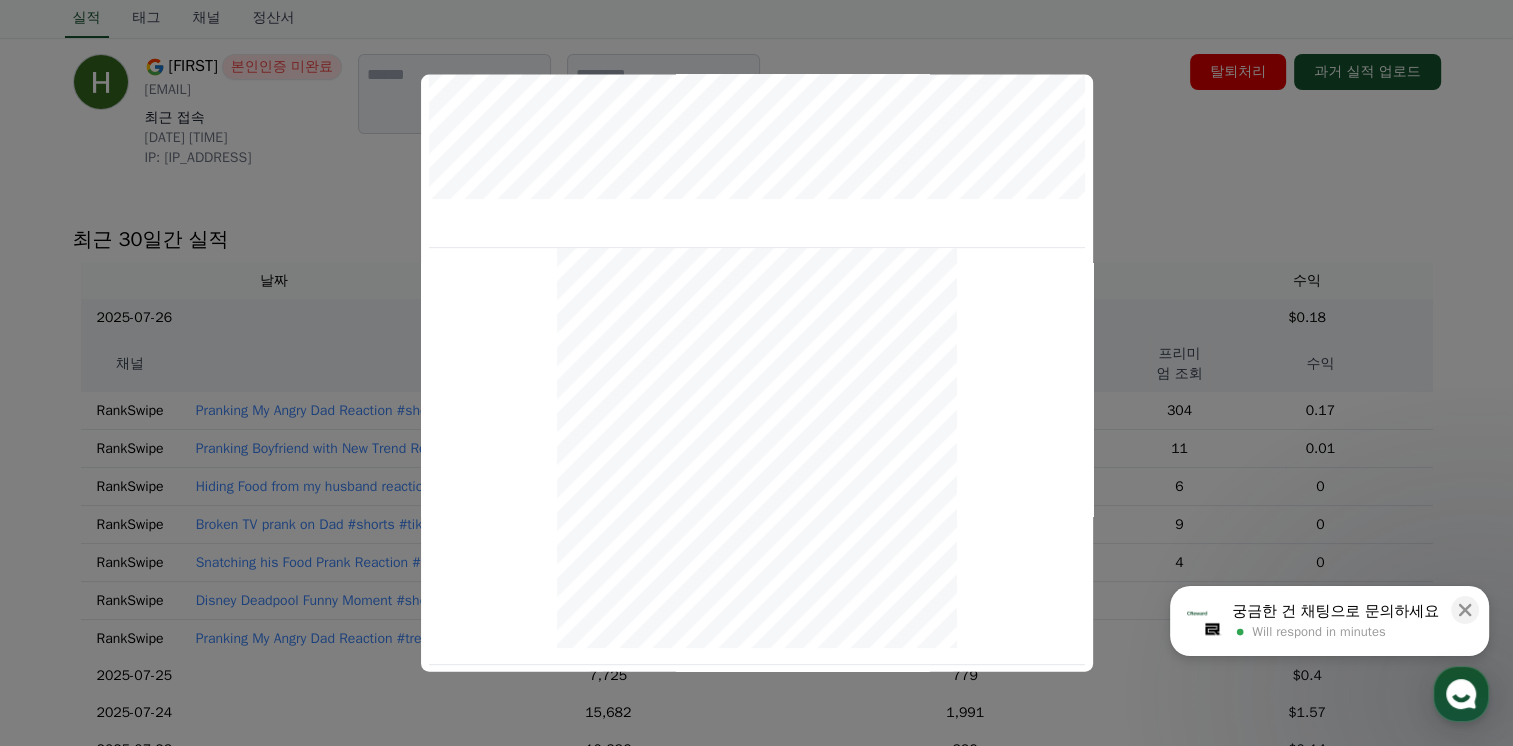 click at bounding box center (756, 373) 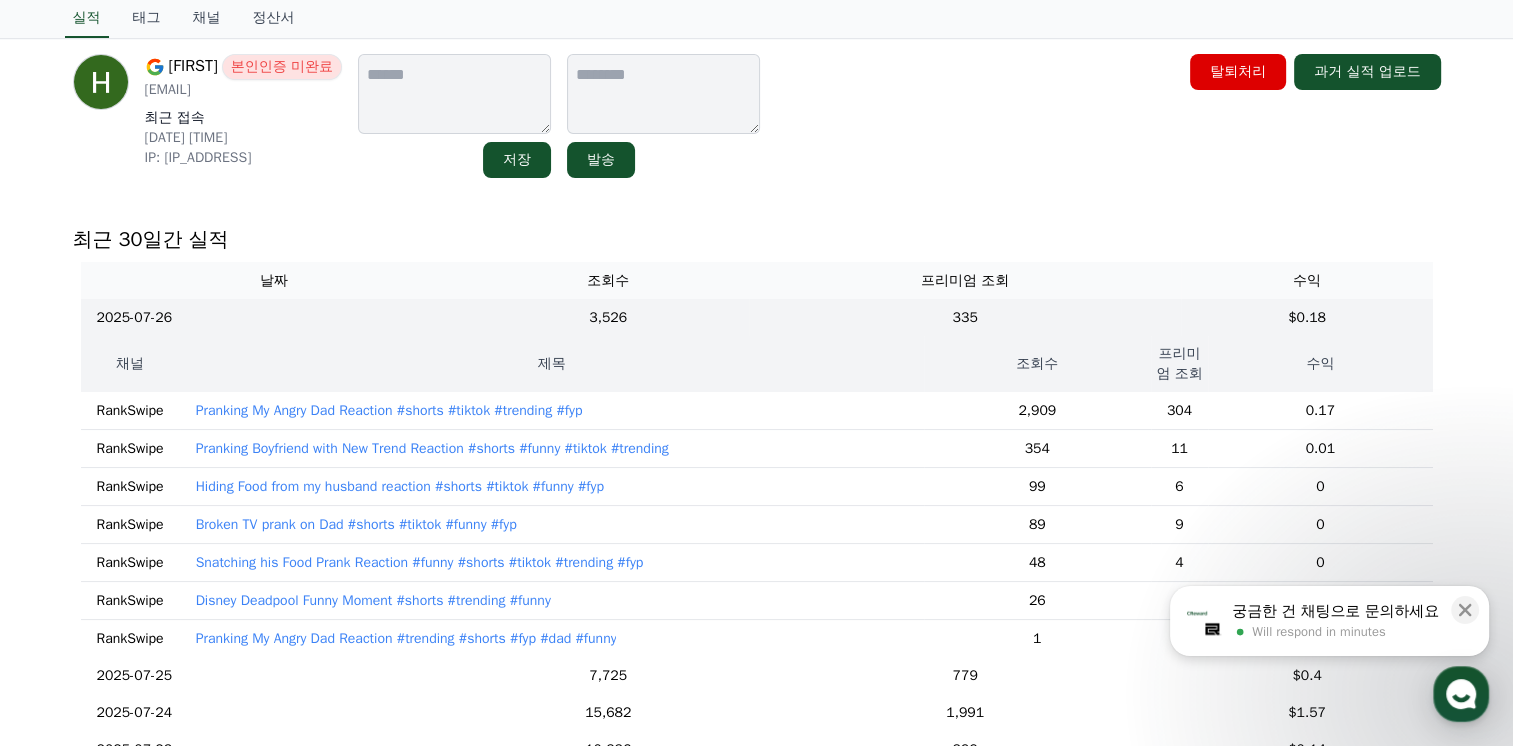 click on "Pranking My Angry Dad Reaction #shorts #tiktok #trending #fyp" at bounding box center (552, 411) 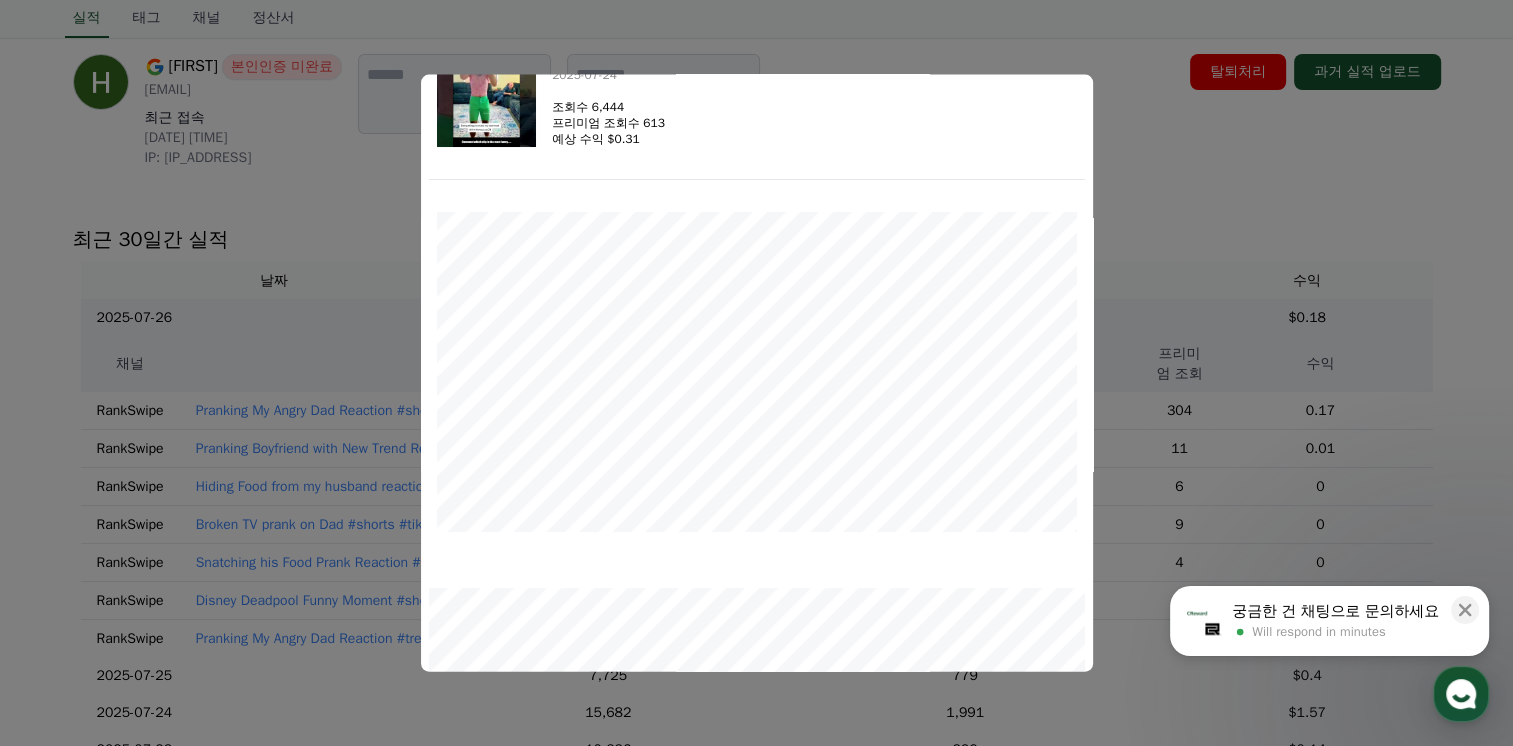 scroll, scrollTop: 100, scrollLeft: 0, axis: vertical 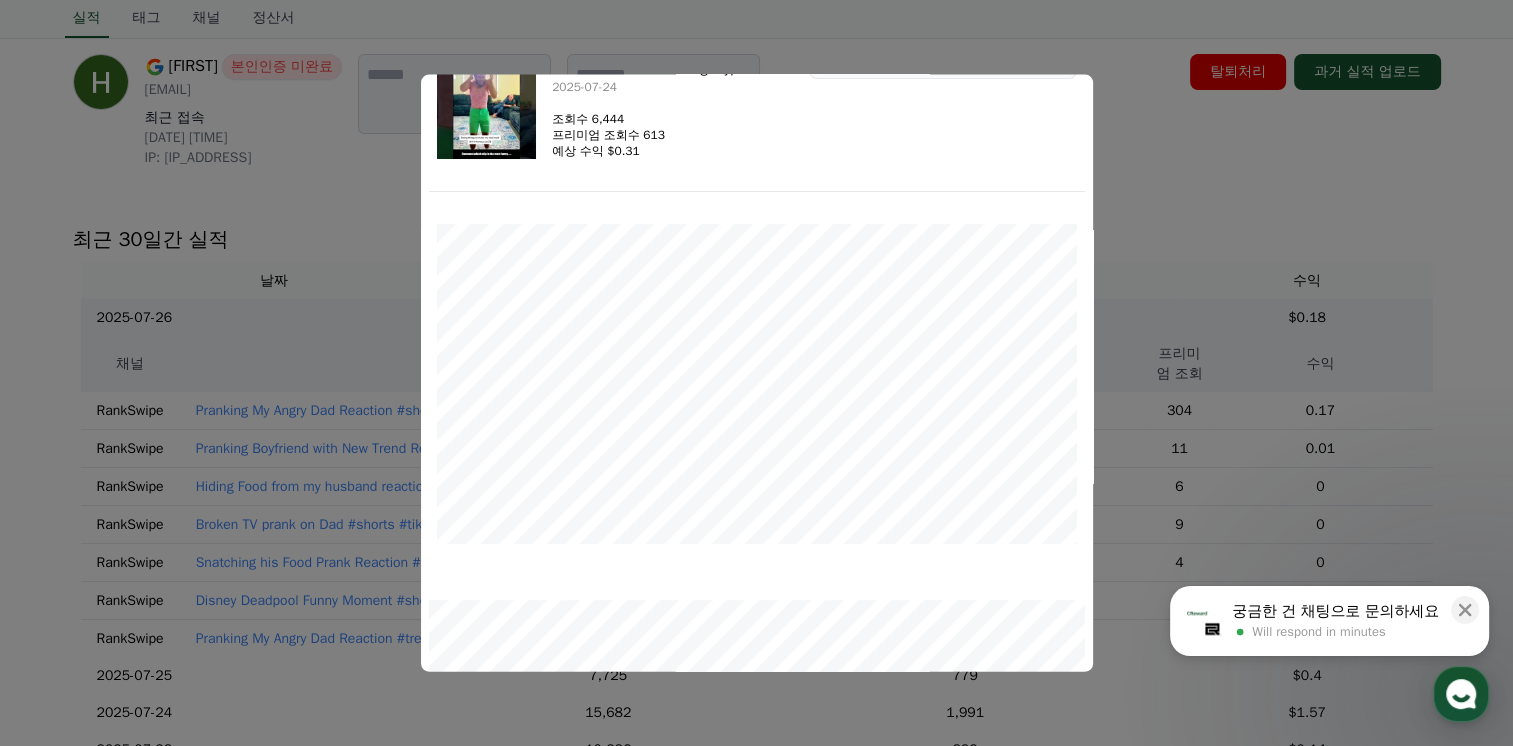 click at bounding box center [756, 373] 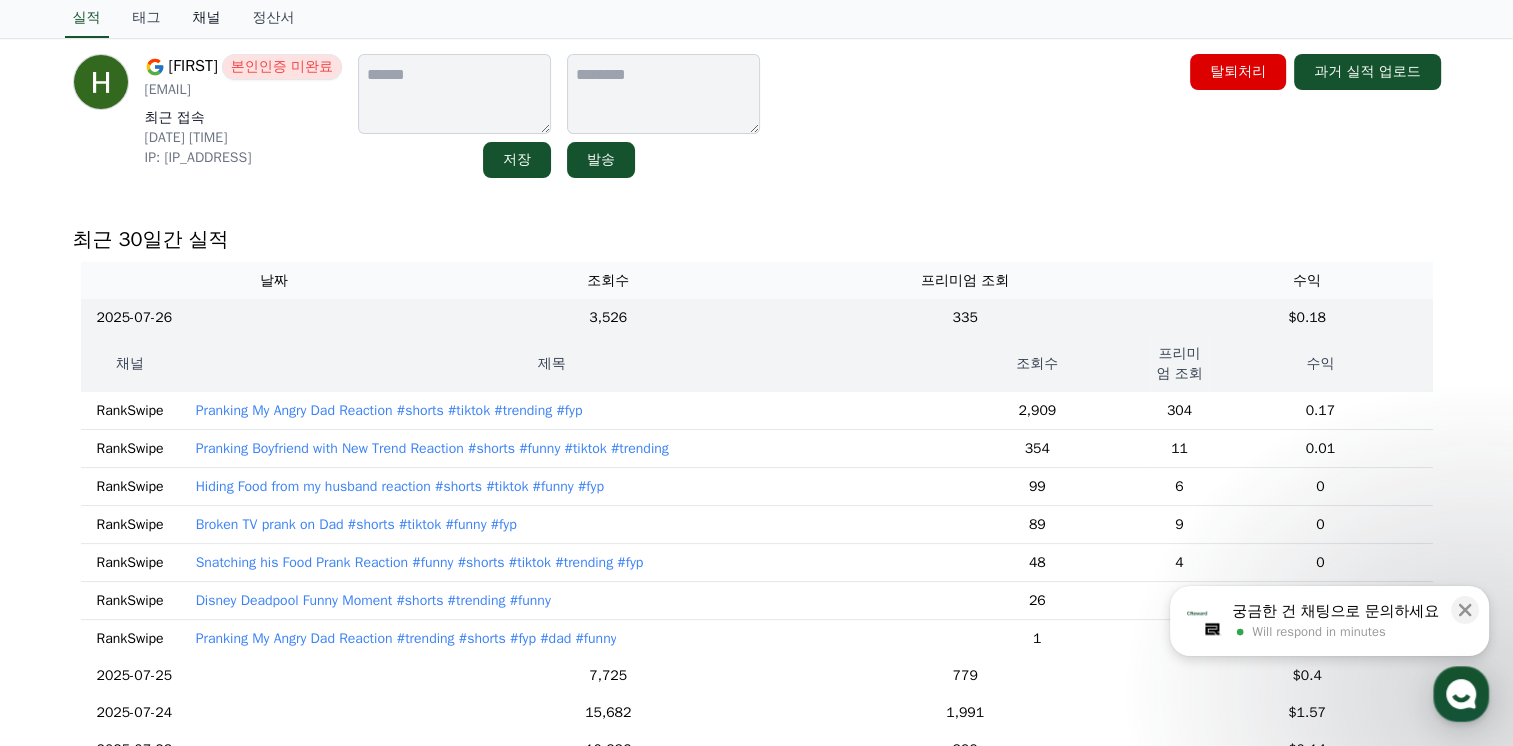 click on "채널" at bounding box center (207, 19) 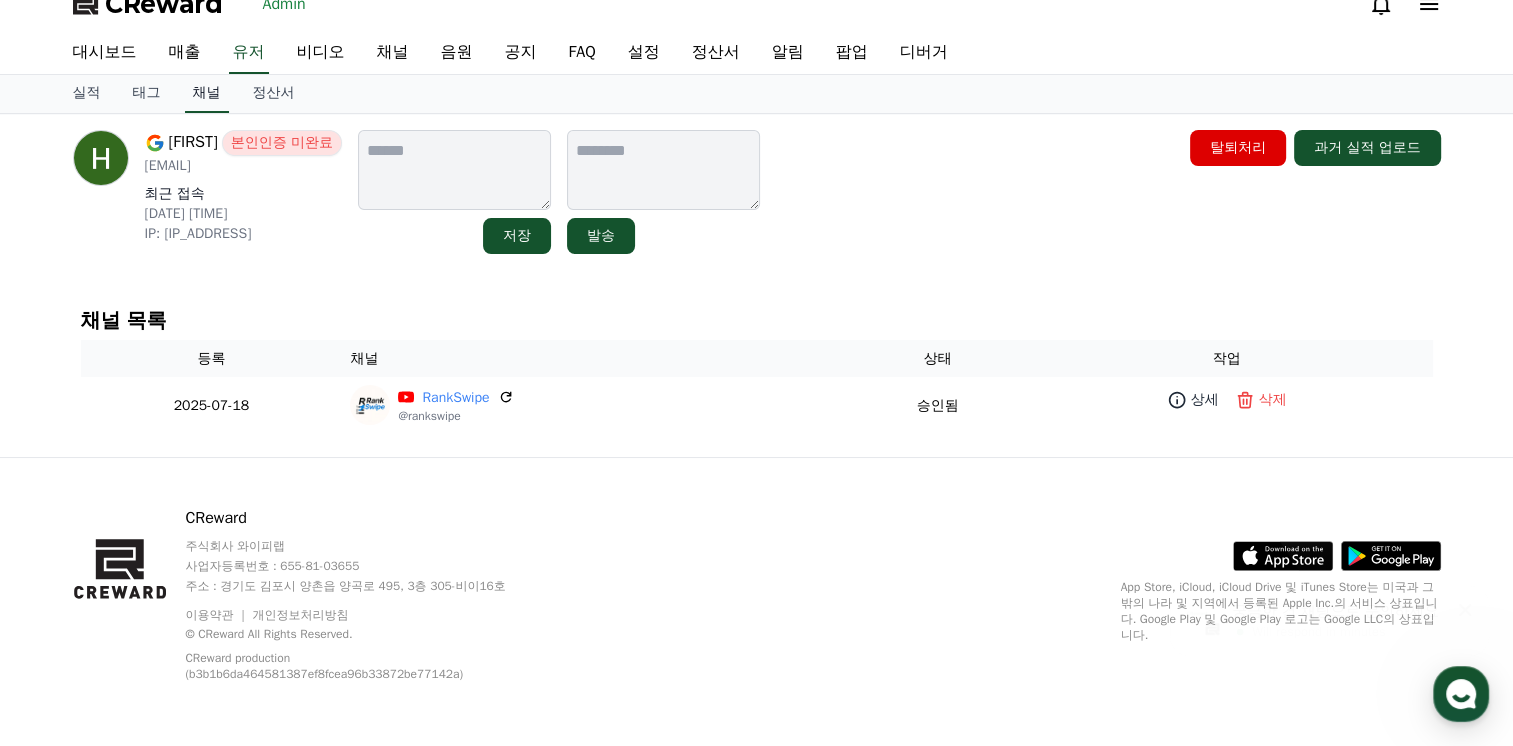 scroll, scrollTop: 0, scrollLeft: 0, axis: both 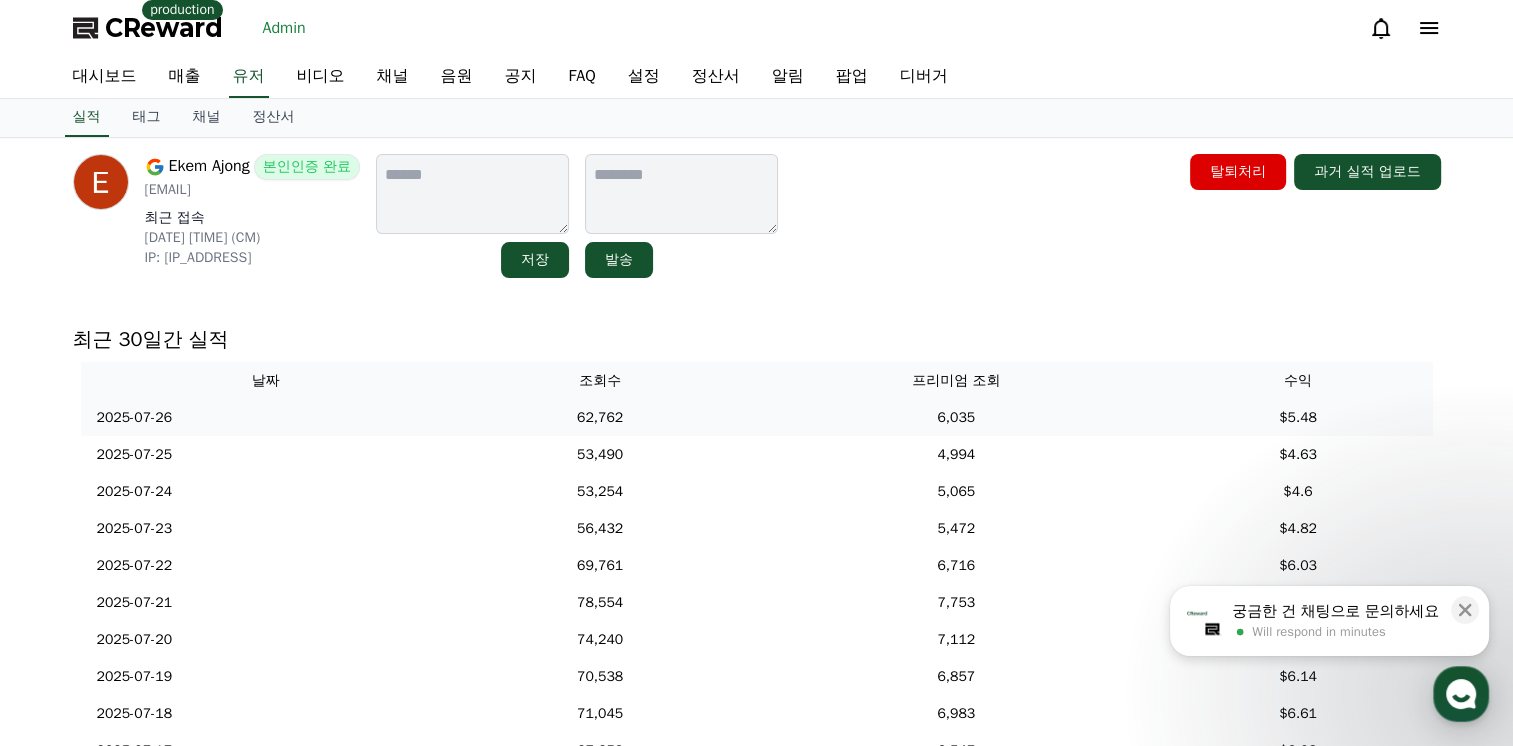 click on "62,762" at bounding box center [600, 417] 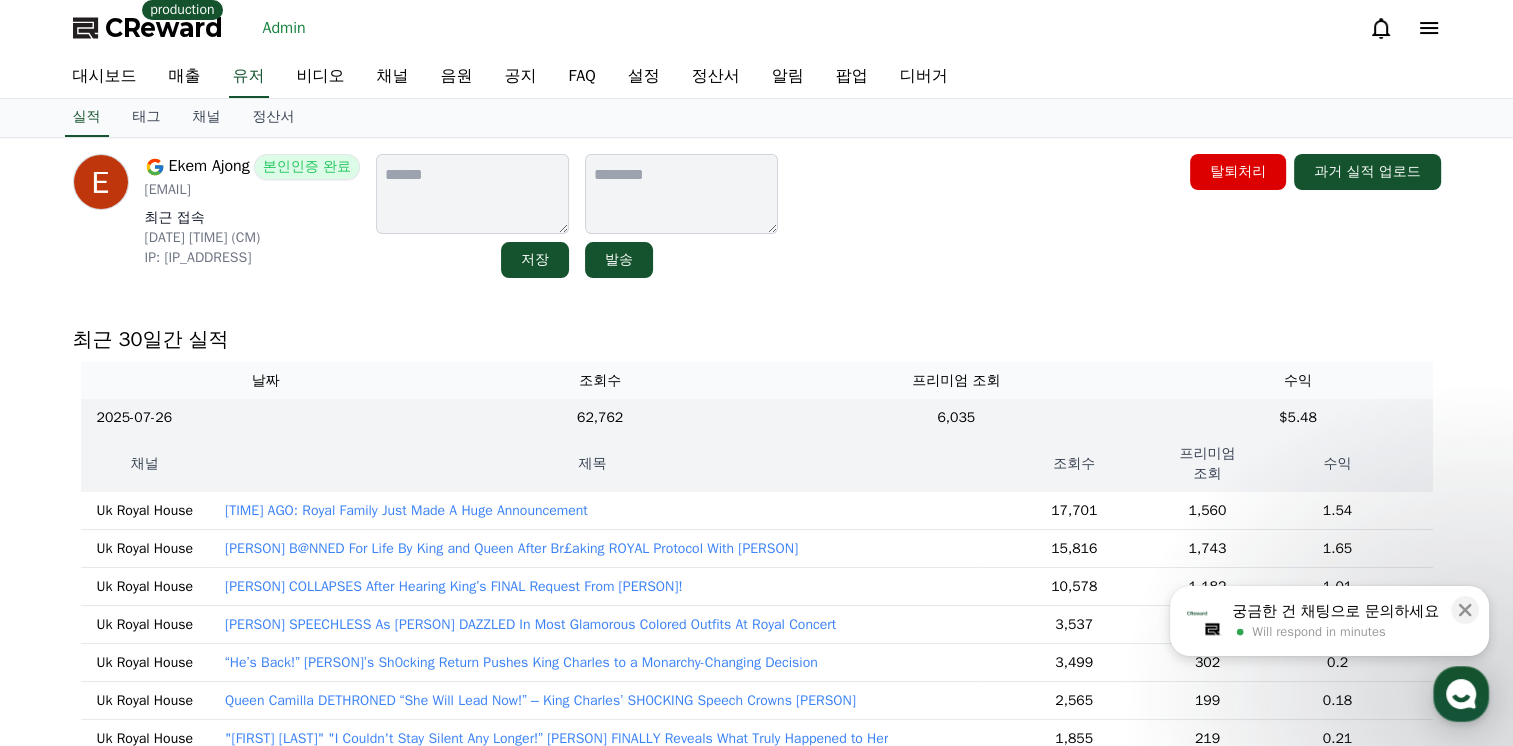 click on "1 MIN AGO: Royal Family Just Made A Huge Announcement" at bounding box center [592, 511] 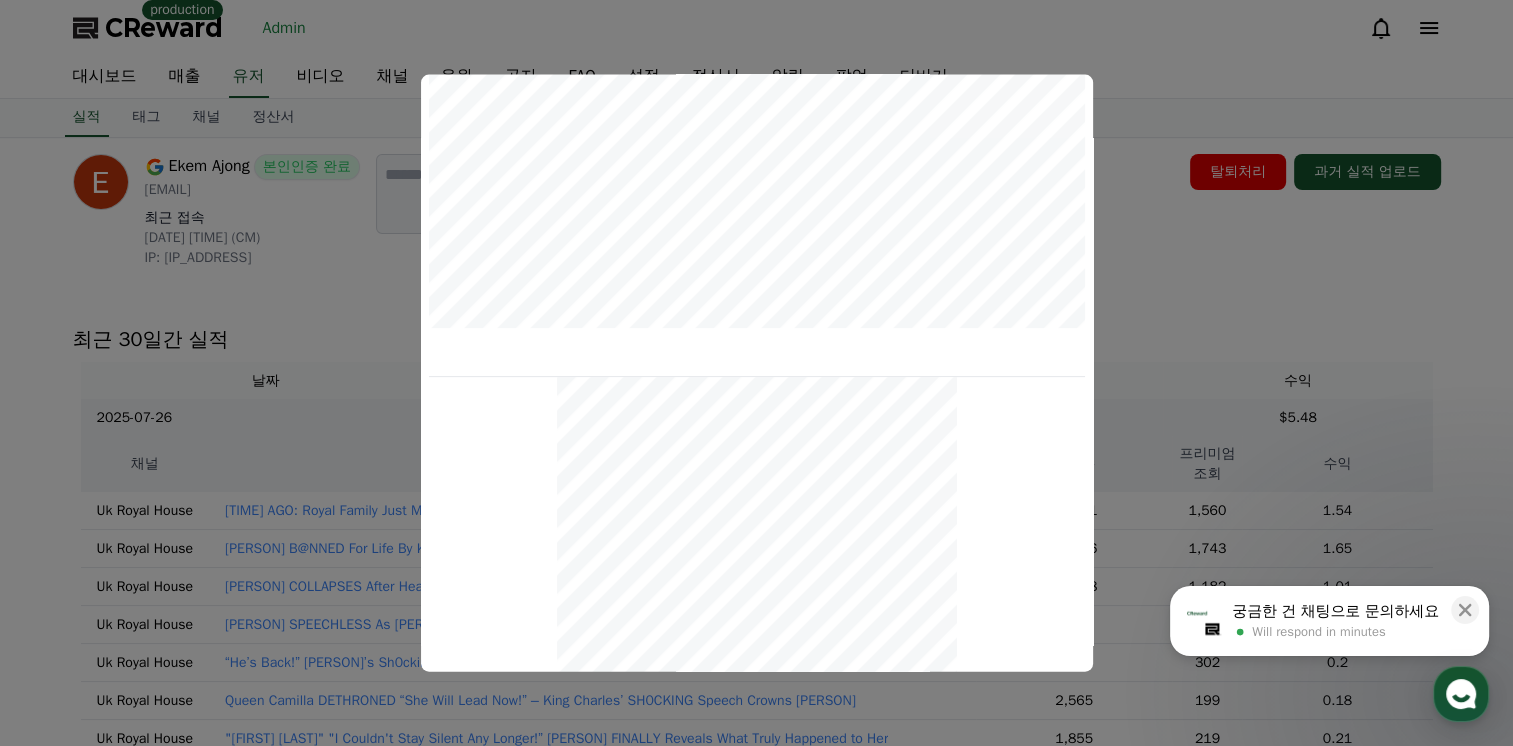 scroll, scrollTop: 829, scrollLeft: 0, axis: vertical 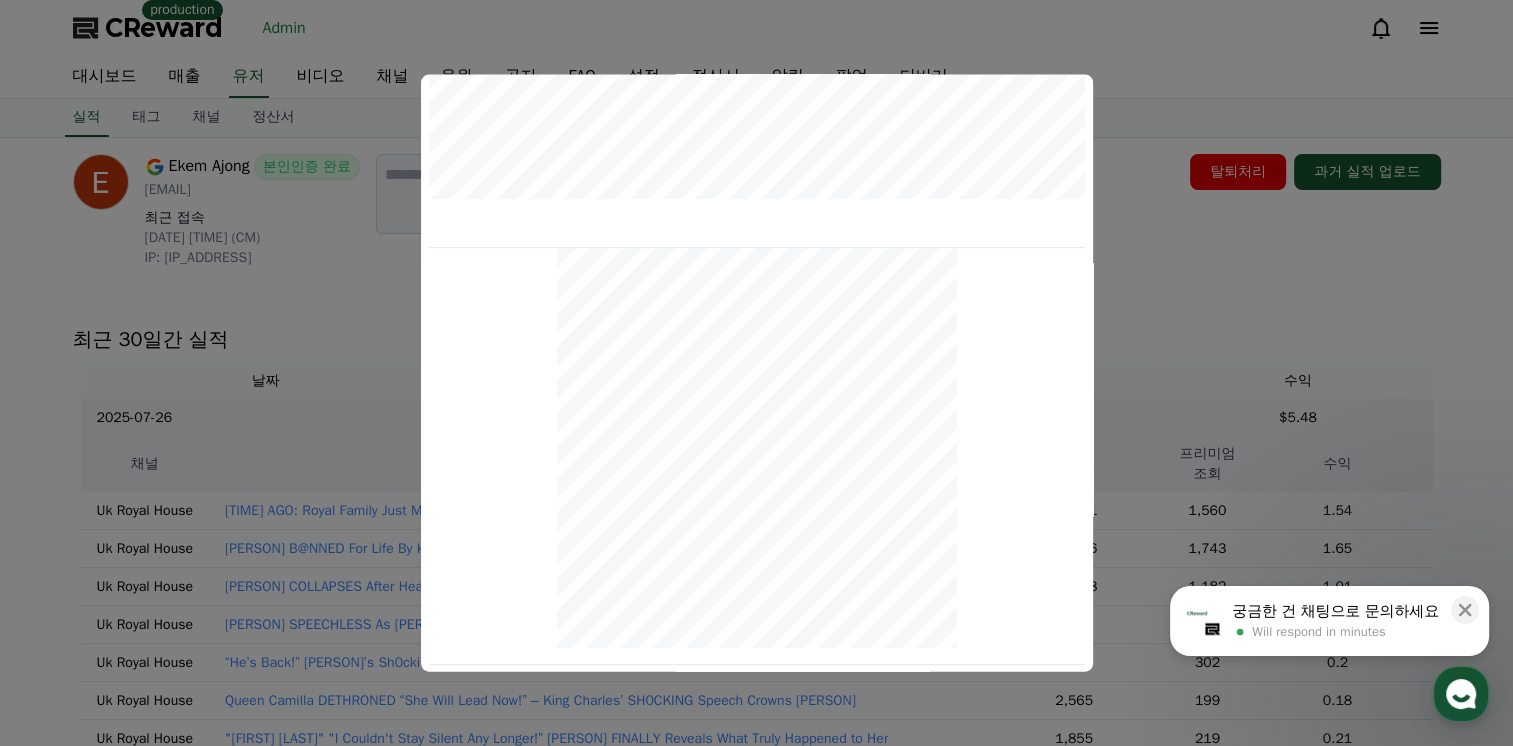 click at bounding box center (756, 373) 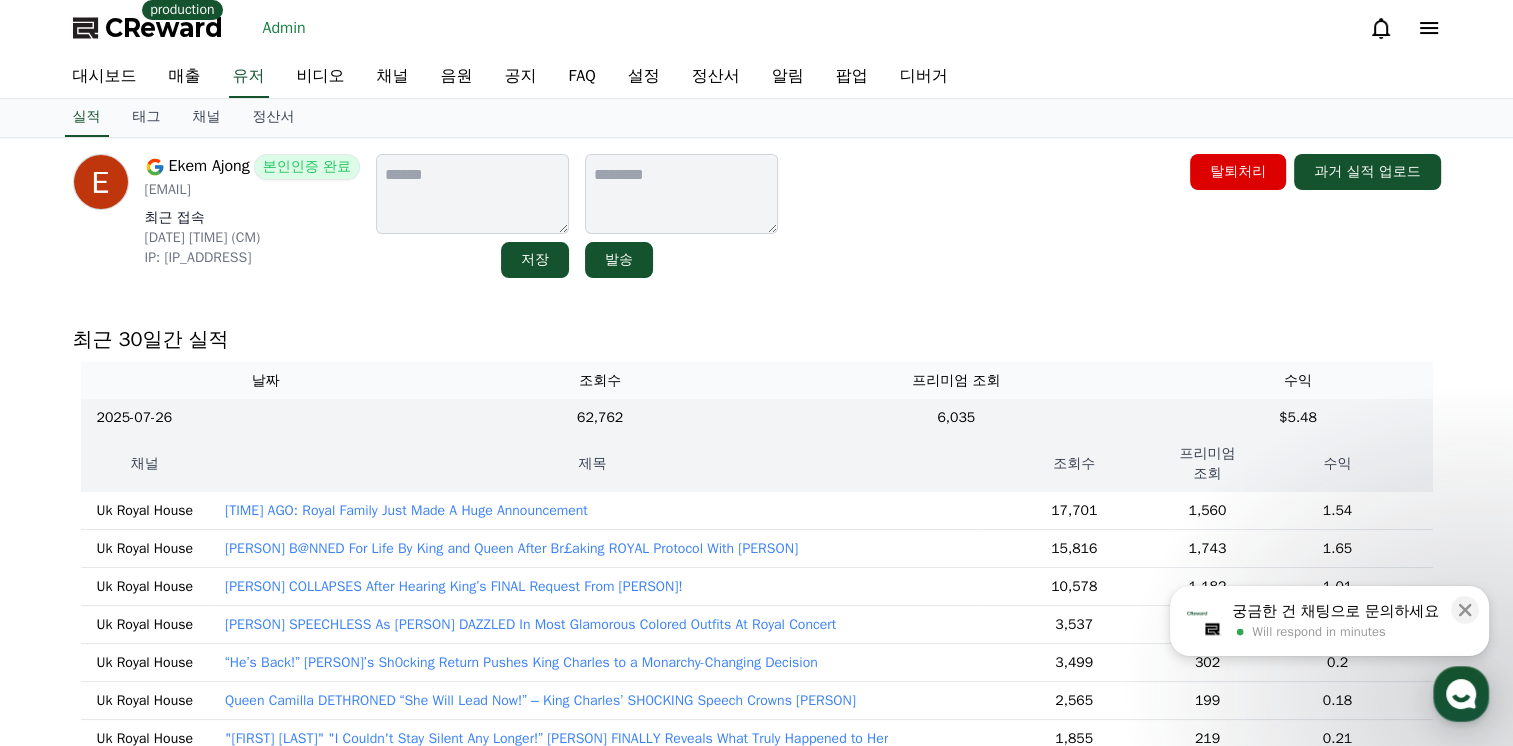 click on "Catherine B@NNED For Life By King and Queen After Br£aking ROYAL Protocol With William" at bounding box center (511, 549) 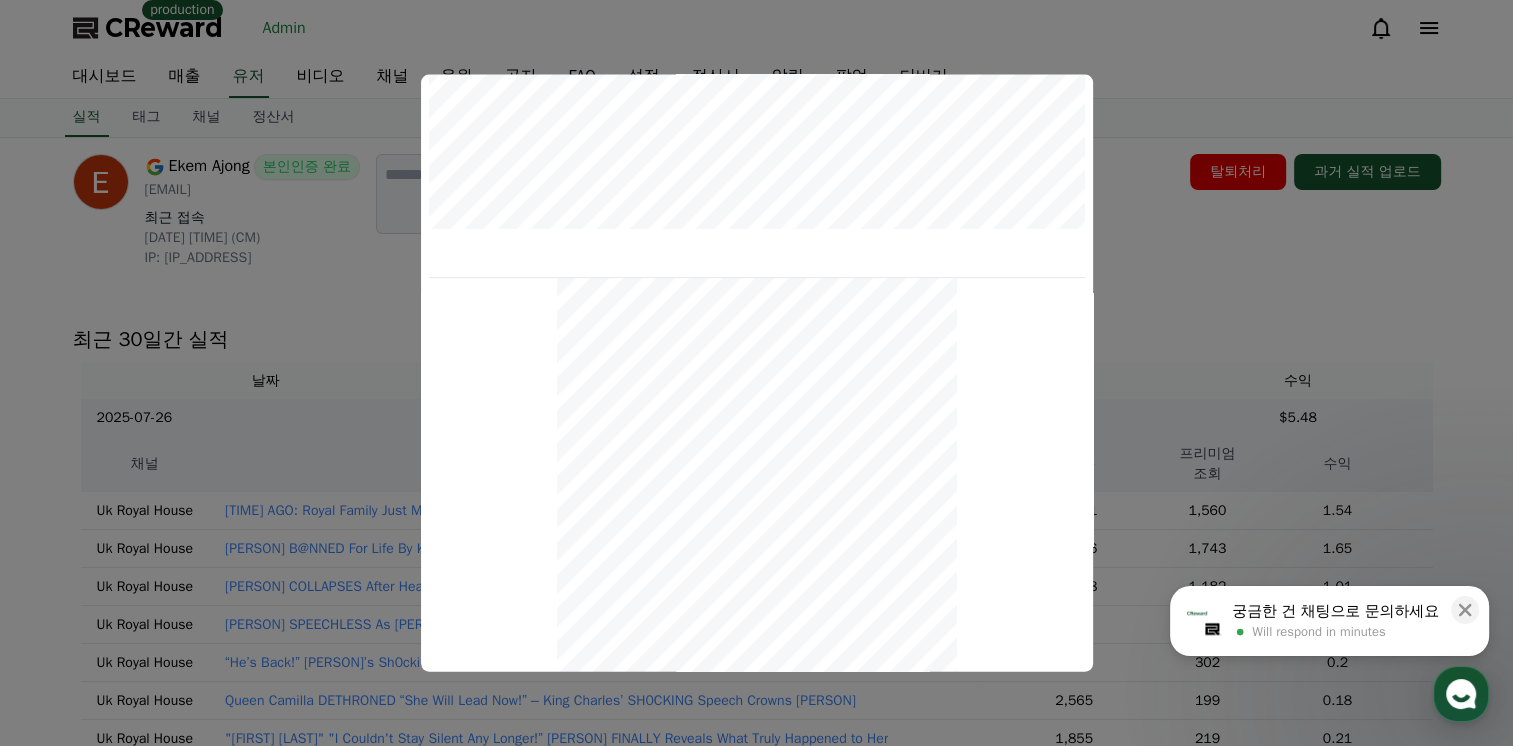 scroll, scrollTop: 800, scrollLeft: 0, axis: vertical 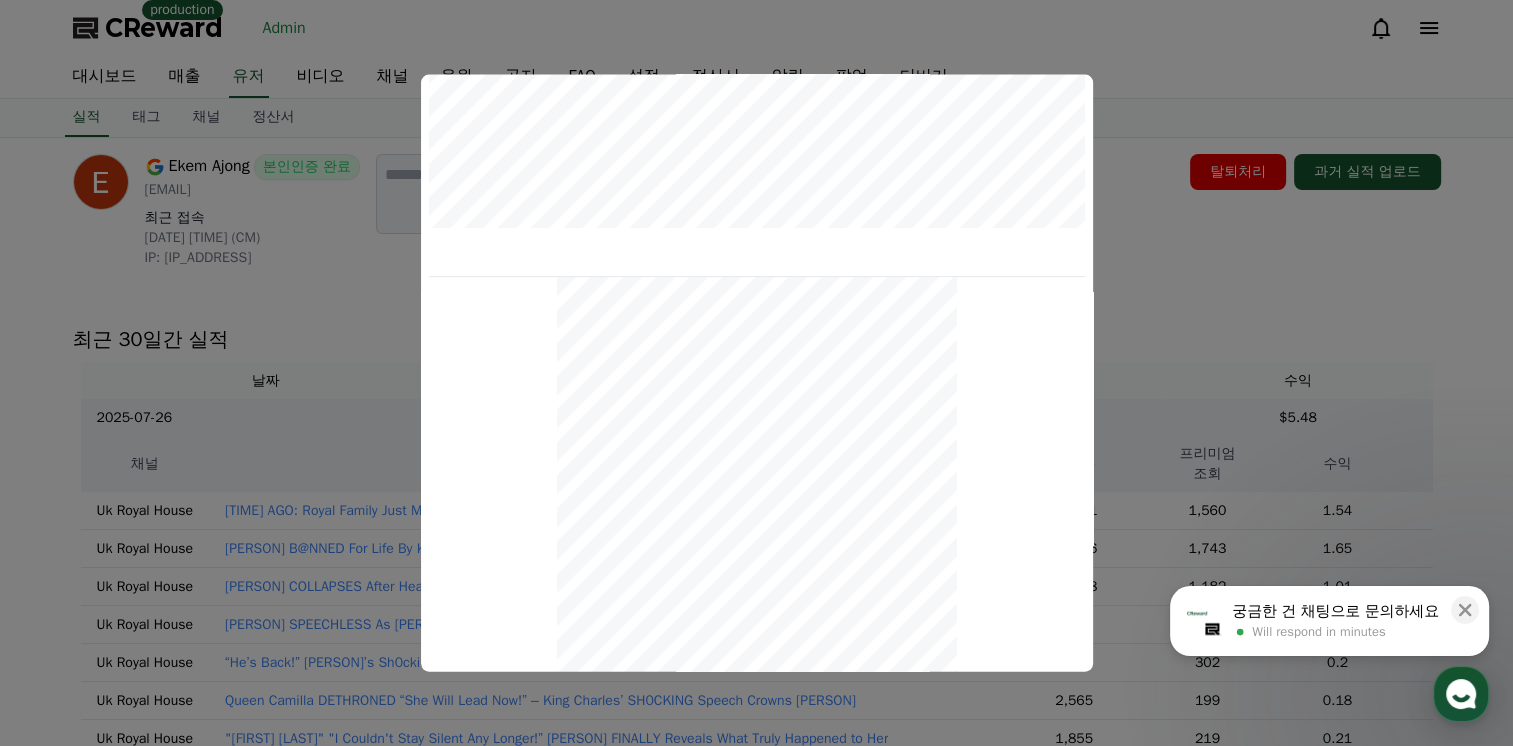 click at bounding box center (756, 373) 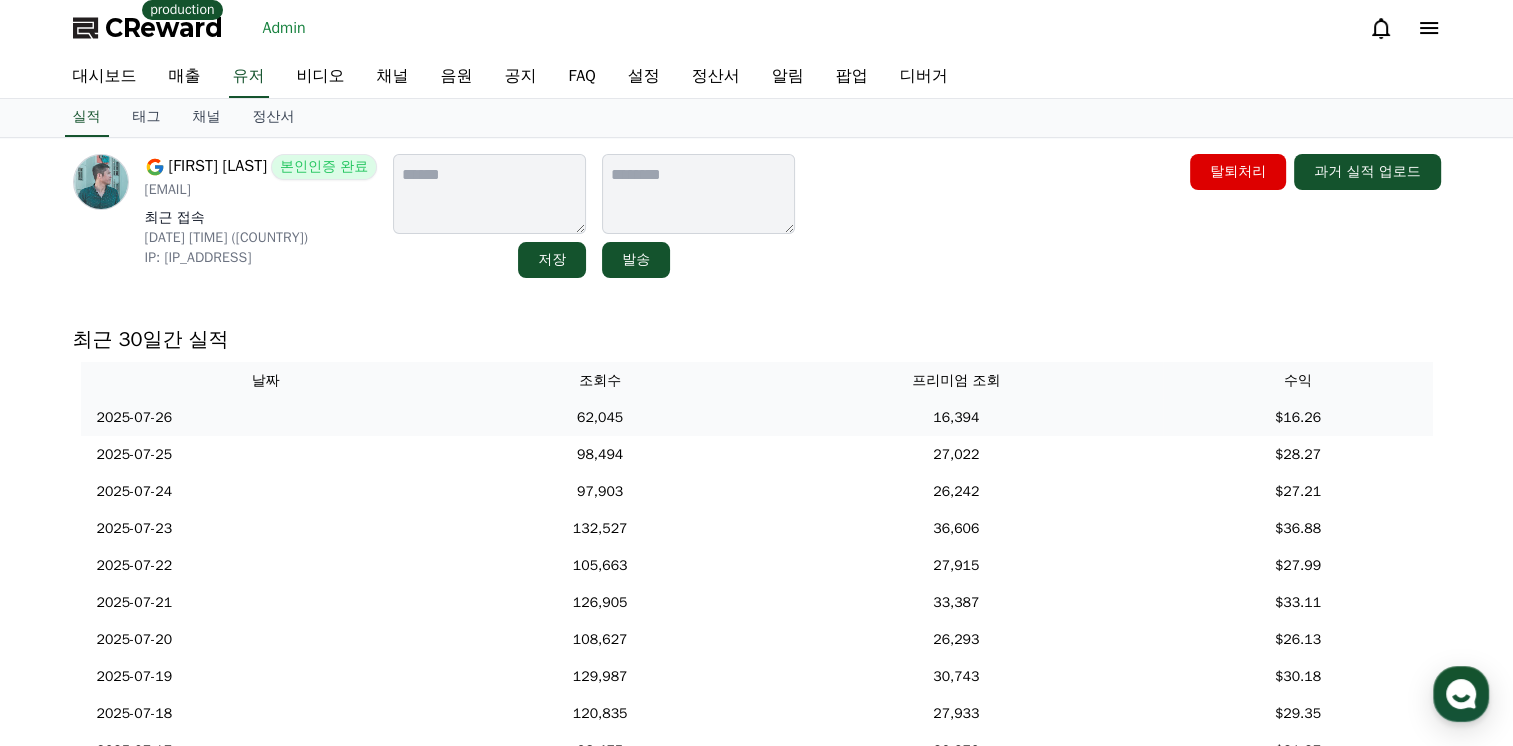 scroll, scrollTop: 0, scrollLeft: 0, axis: both 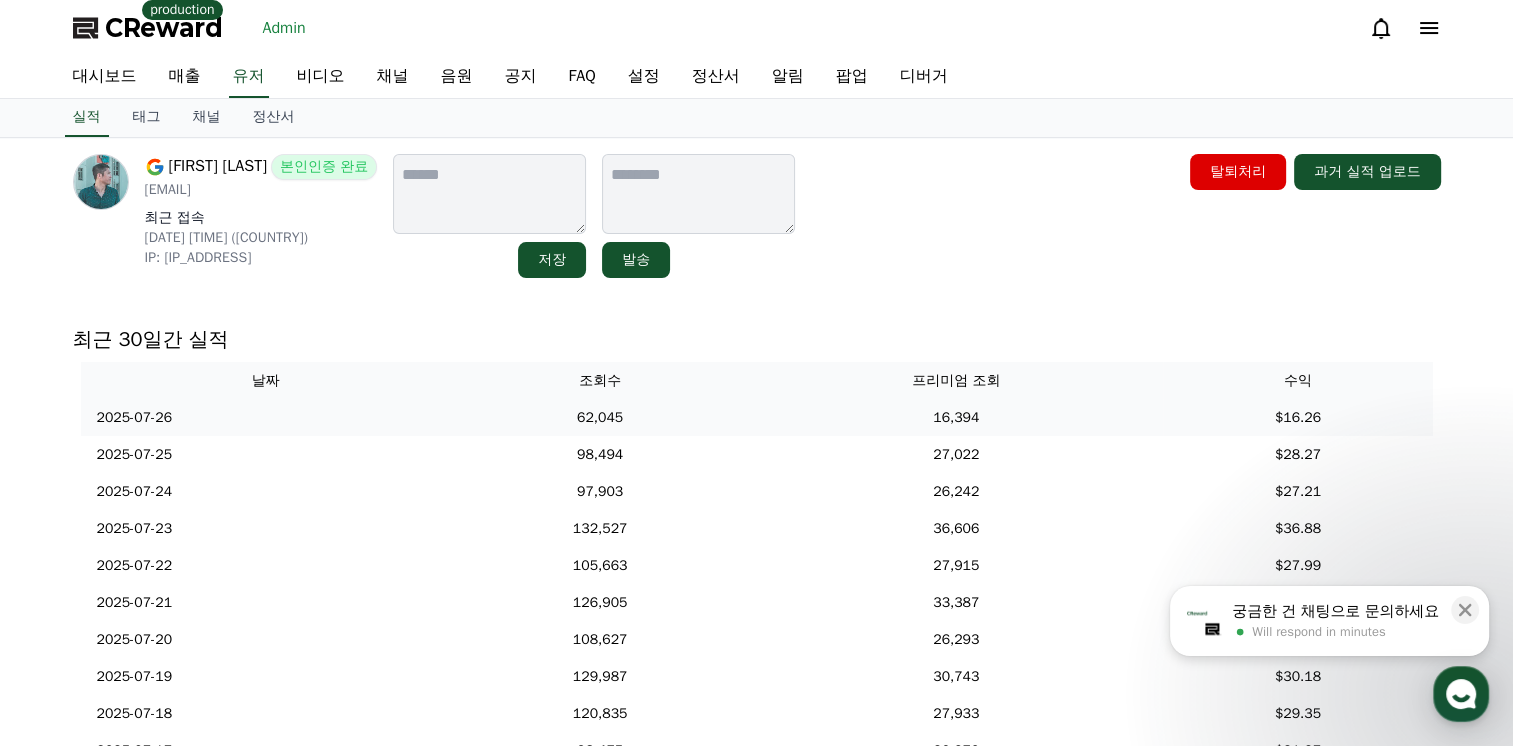 click on "2025-07-26   07/26" at bounding box center (266, 417) 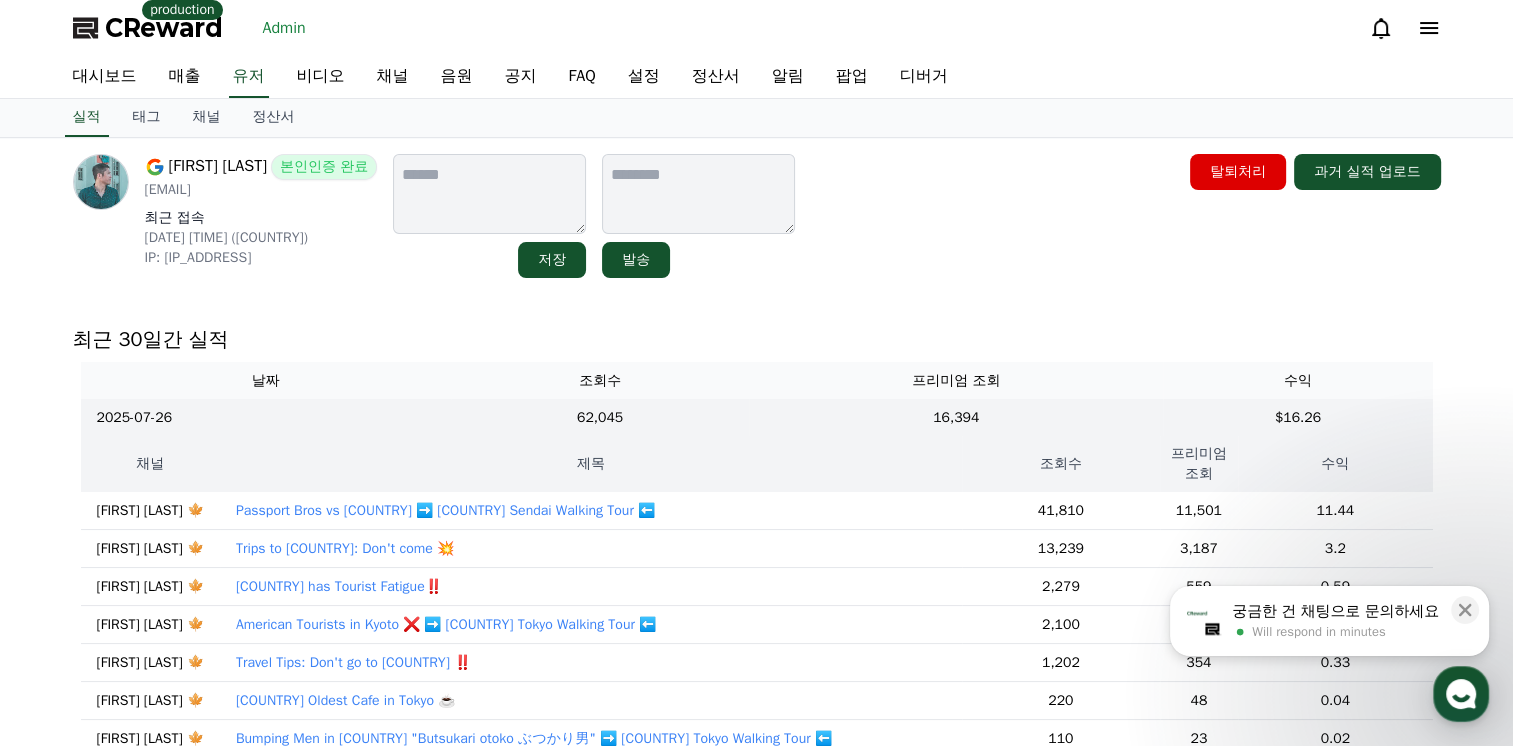 click on "Passport Bros vs Japanese ➡️ Japan Sendai Walking Tour ⬅️" at bounding box center [445, 511] 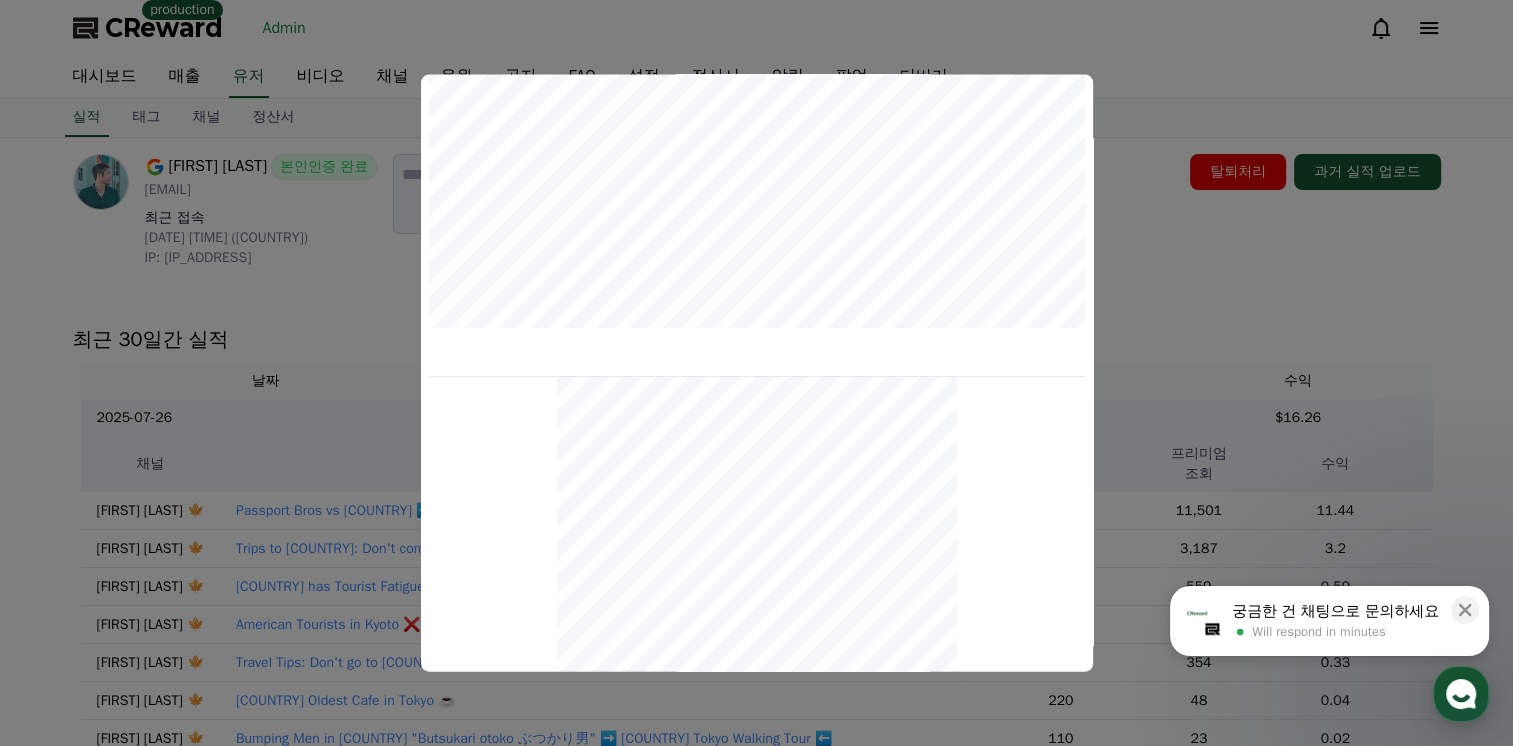 scroll, scrollTop: 829, scrollLeft: 0, axis: vertical 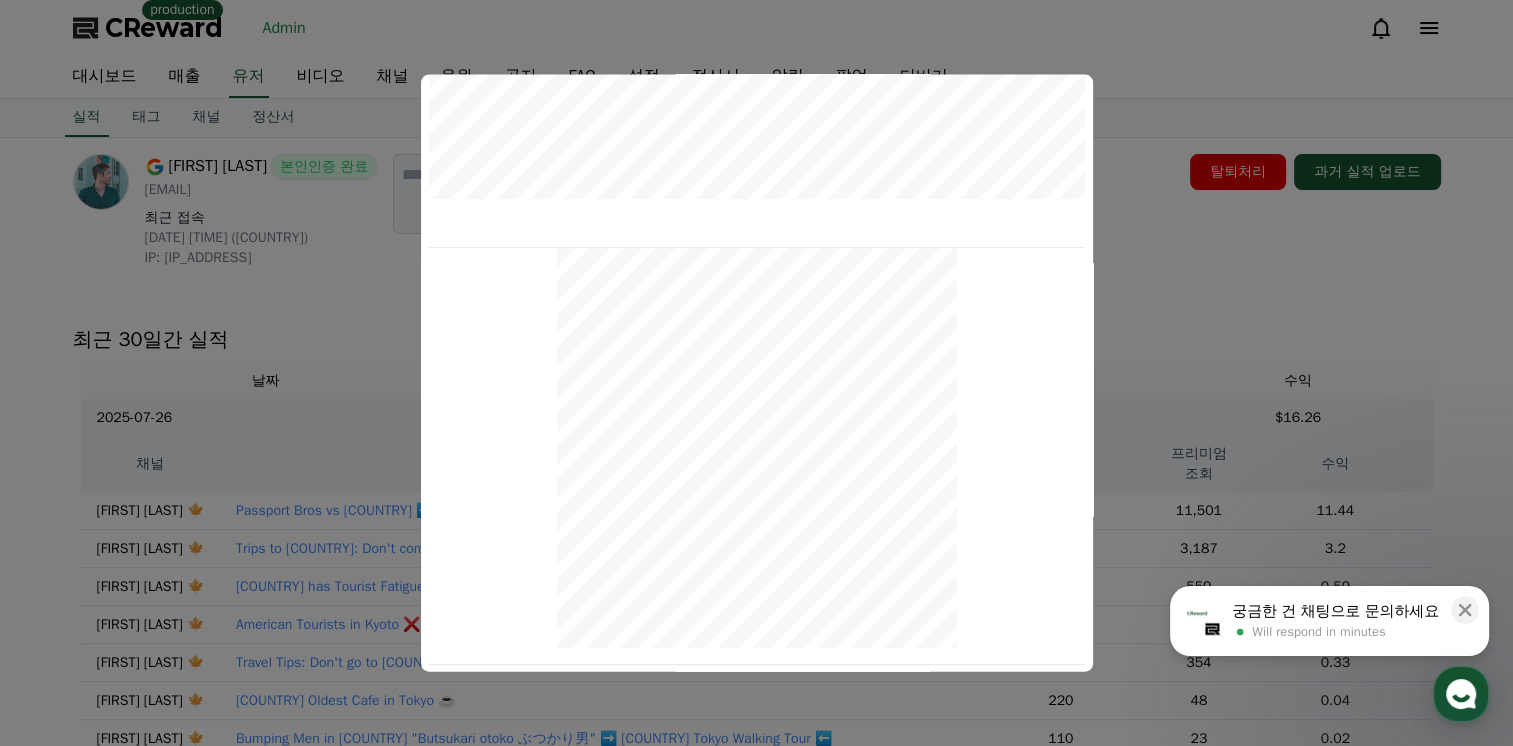 click at bounding box center [756, 373] 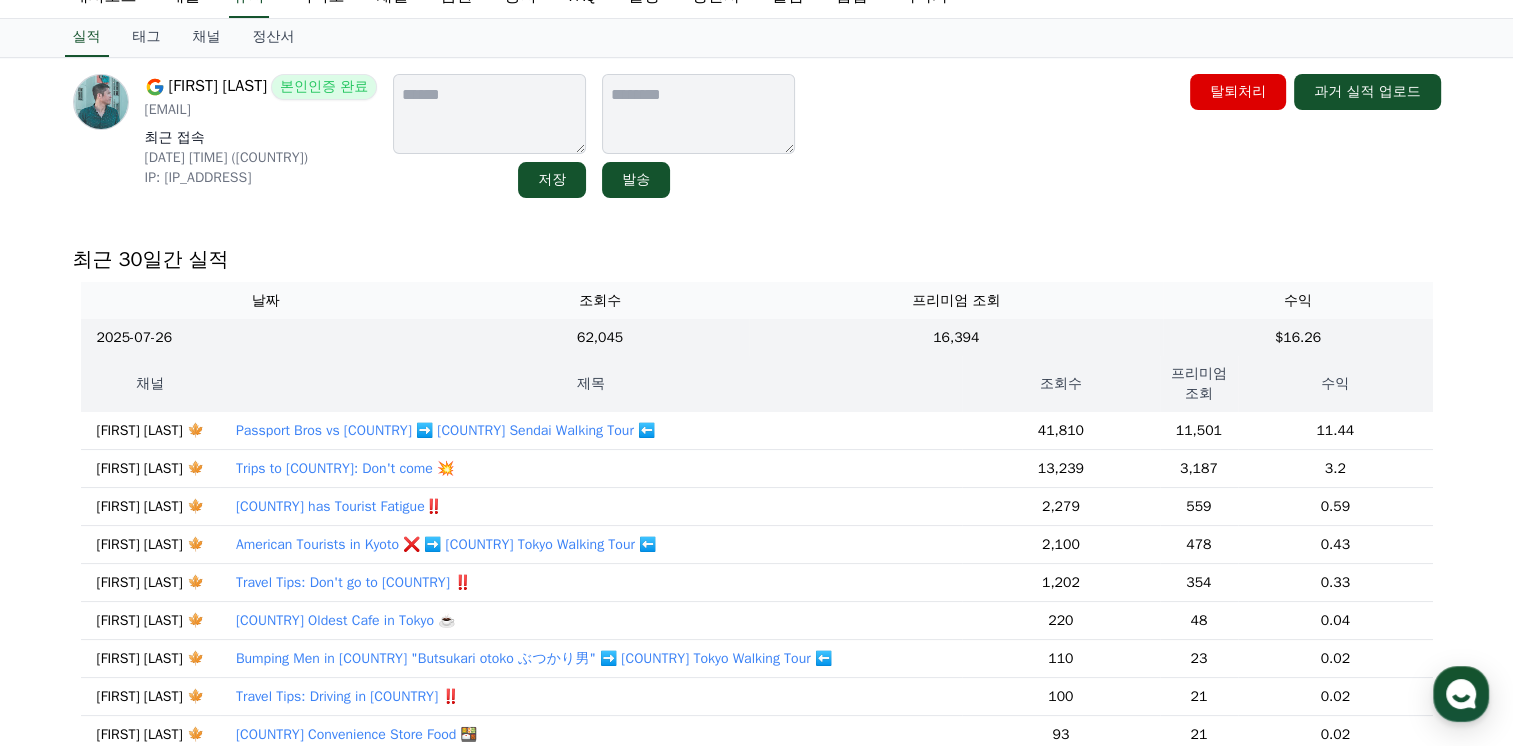 scroll, scrollTop: 300, scrollLeft: 0, axis: vertical 